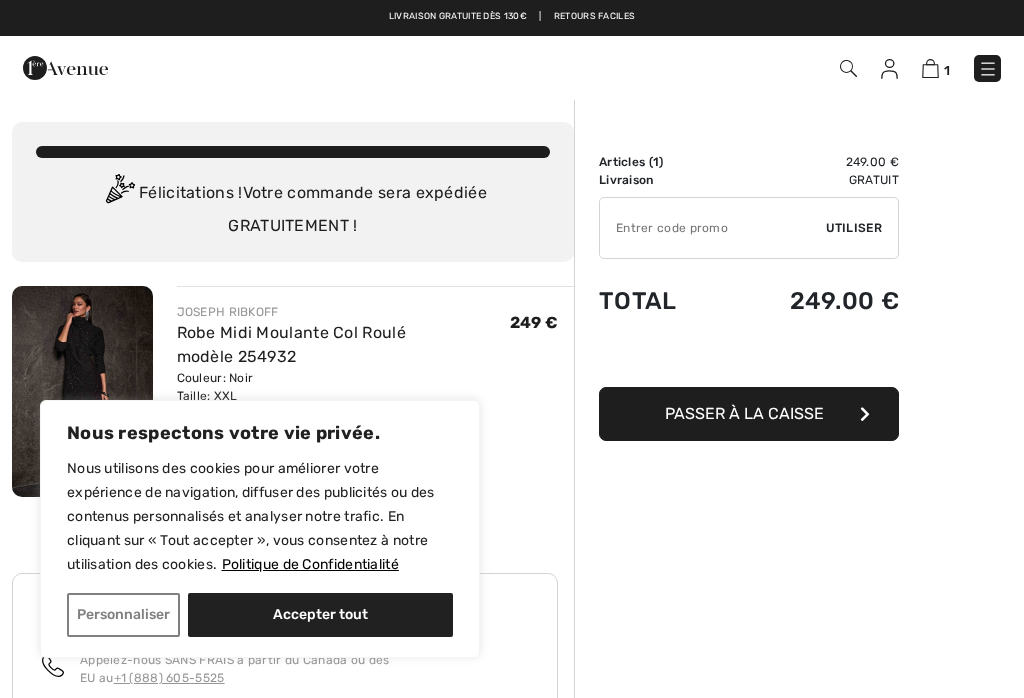 scroll, scrollTop: 0, scrollLeft: 0, axis: both 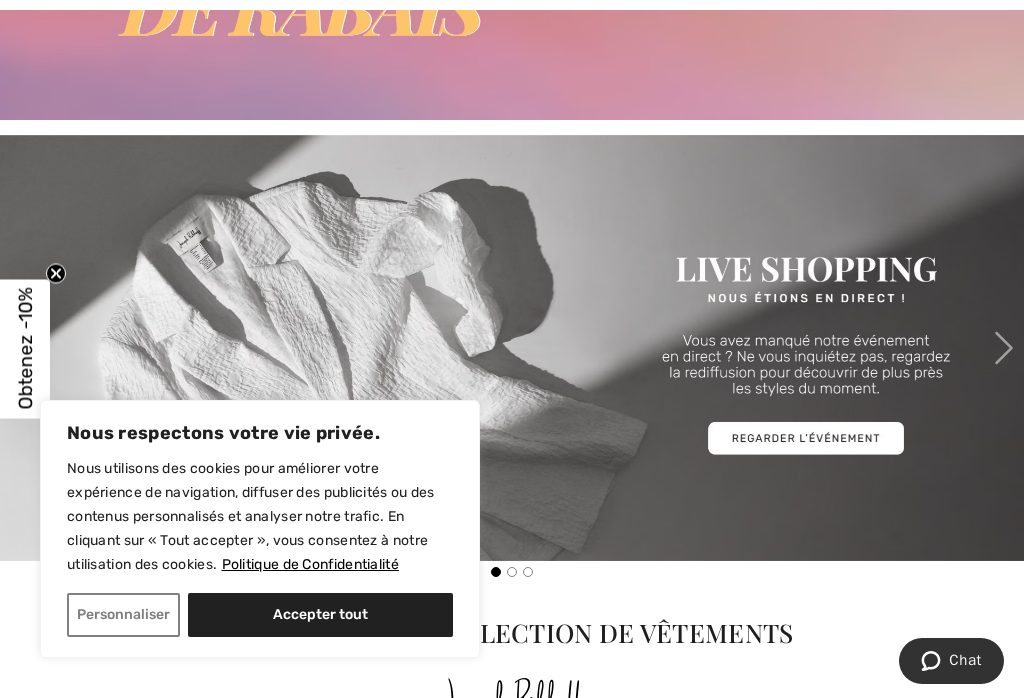 click on "Accepter tout" at bounding box center (320, 615) 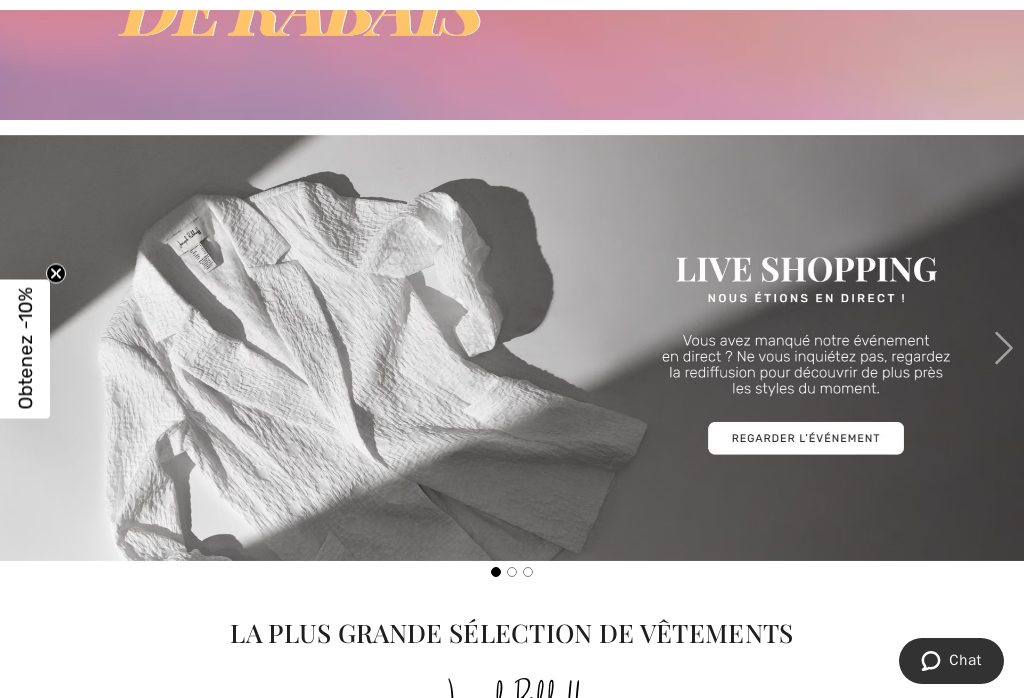 checkbox on "true" 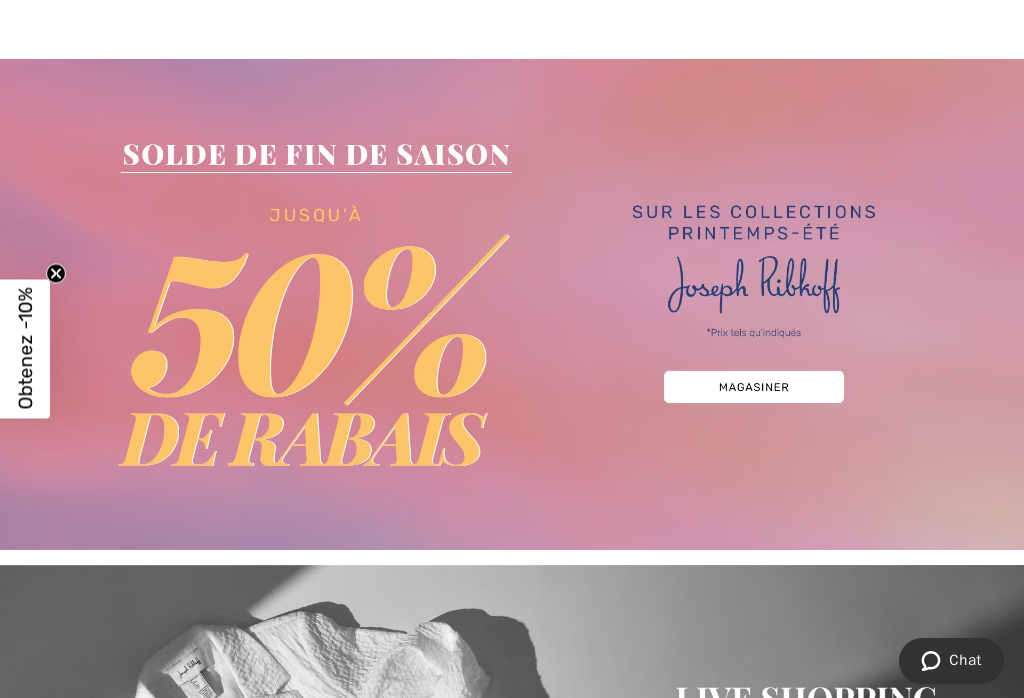 scroll, scrollTop: 65, scrollLeft: 0, axis: vertical 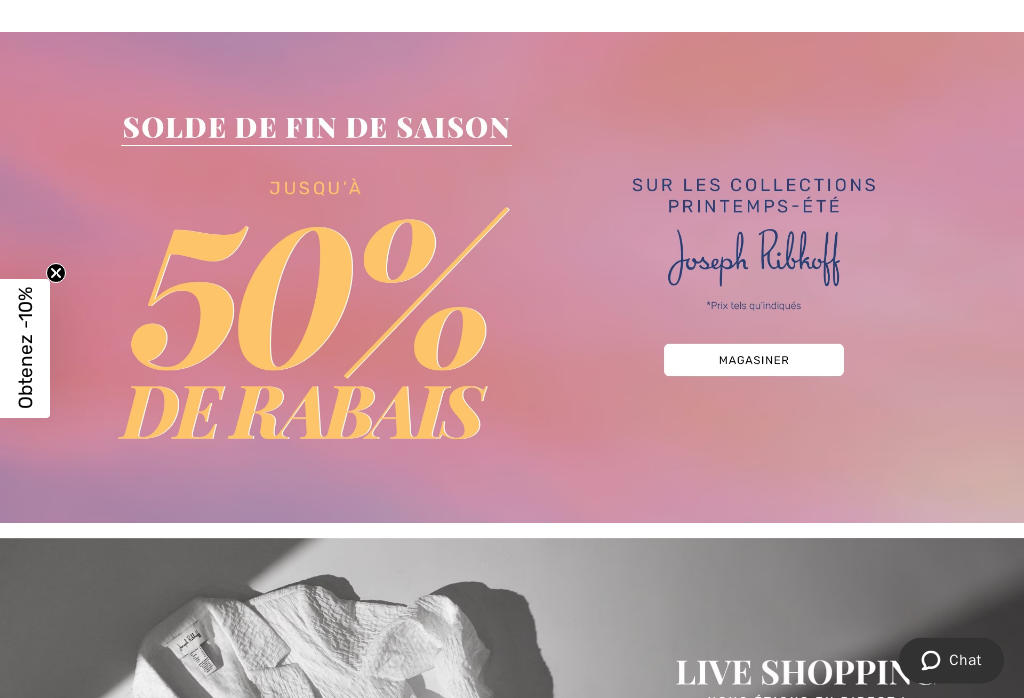 click at bounding box center [512, 278] 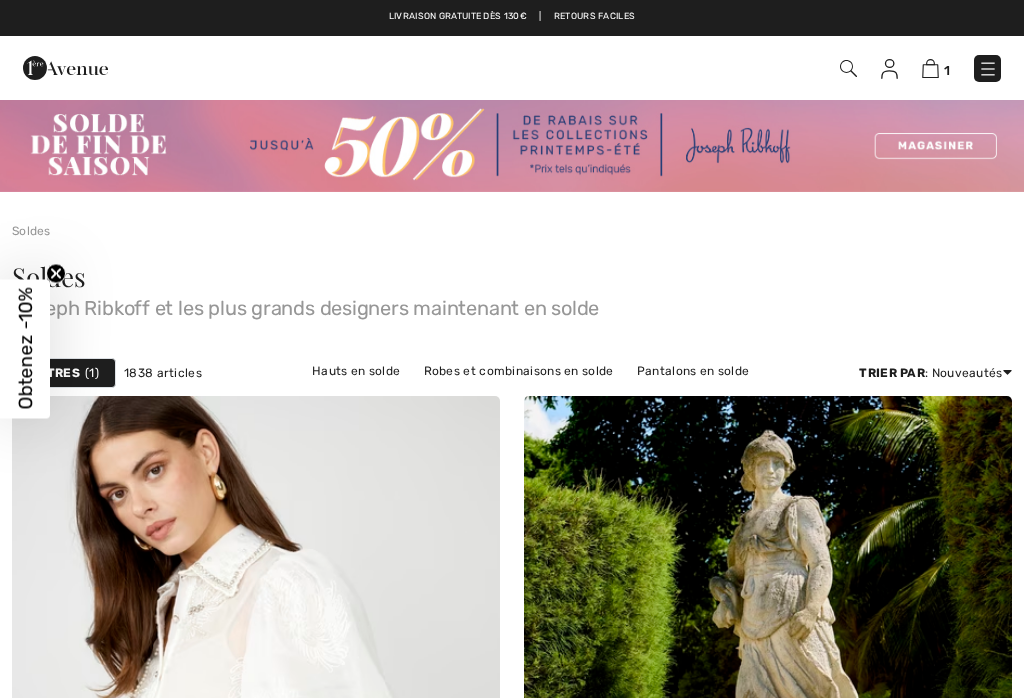 click on "Filtres" at bounding box center (54, 373) 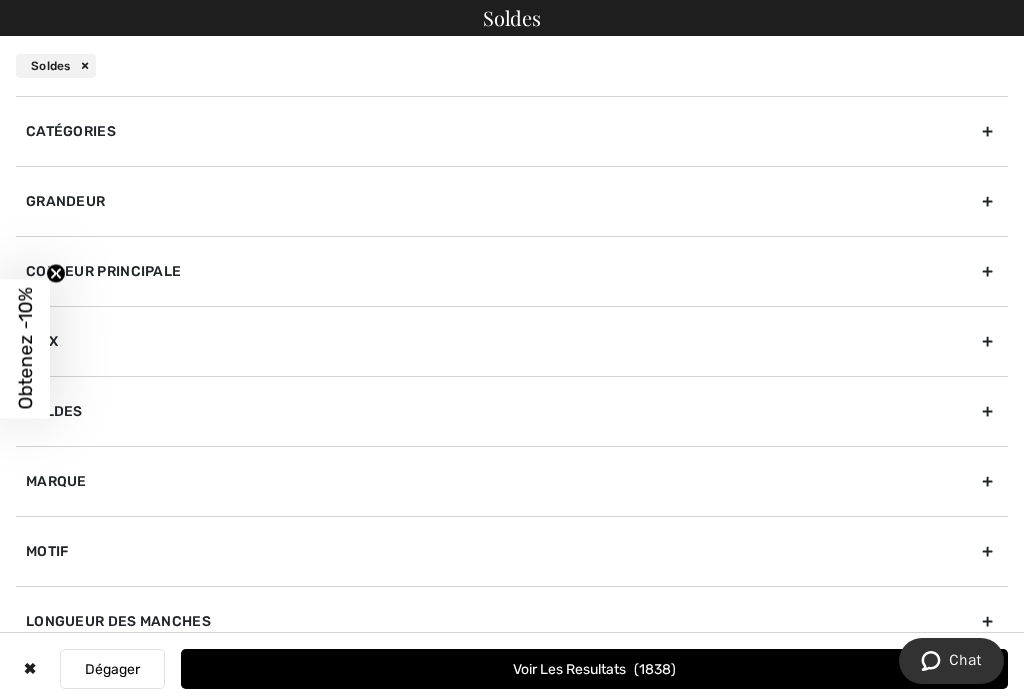 scroll, scrollTop: 0, scrollLeft: 0, axis: both 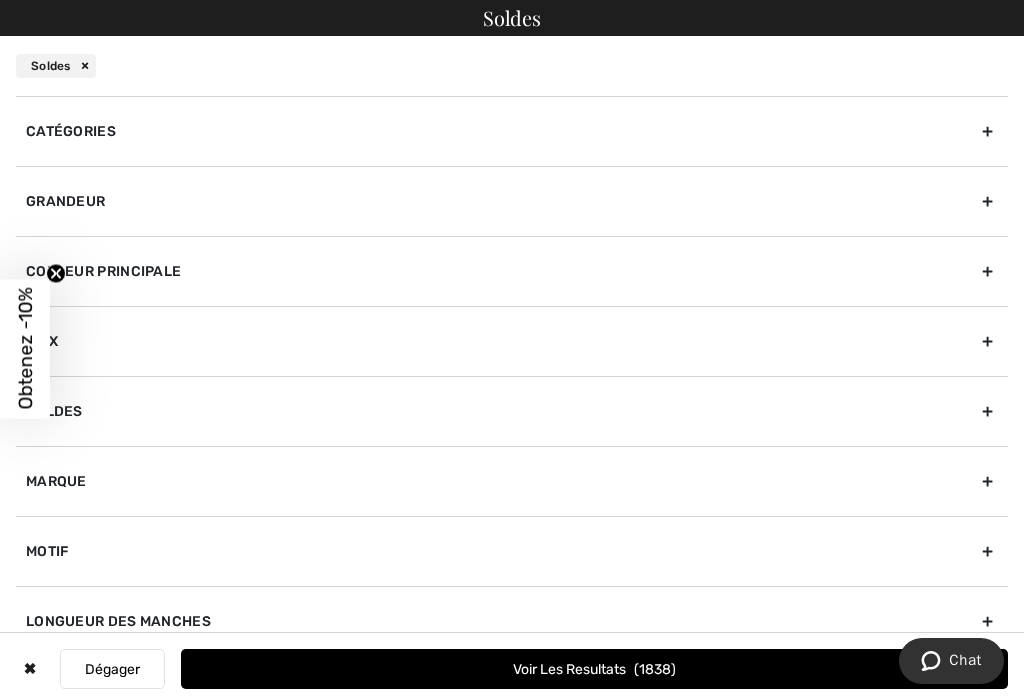 click on "Marque" at bounding box center [512, 481] 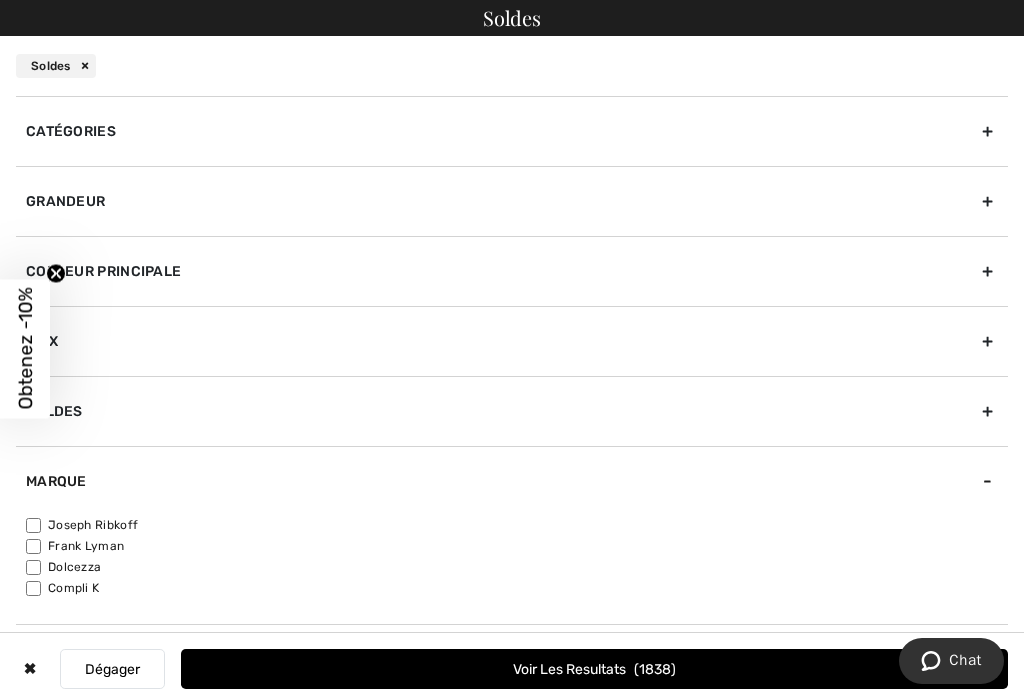 click on "Joseph Ribkoff" at bounding box center (33, 525) 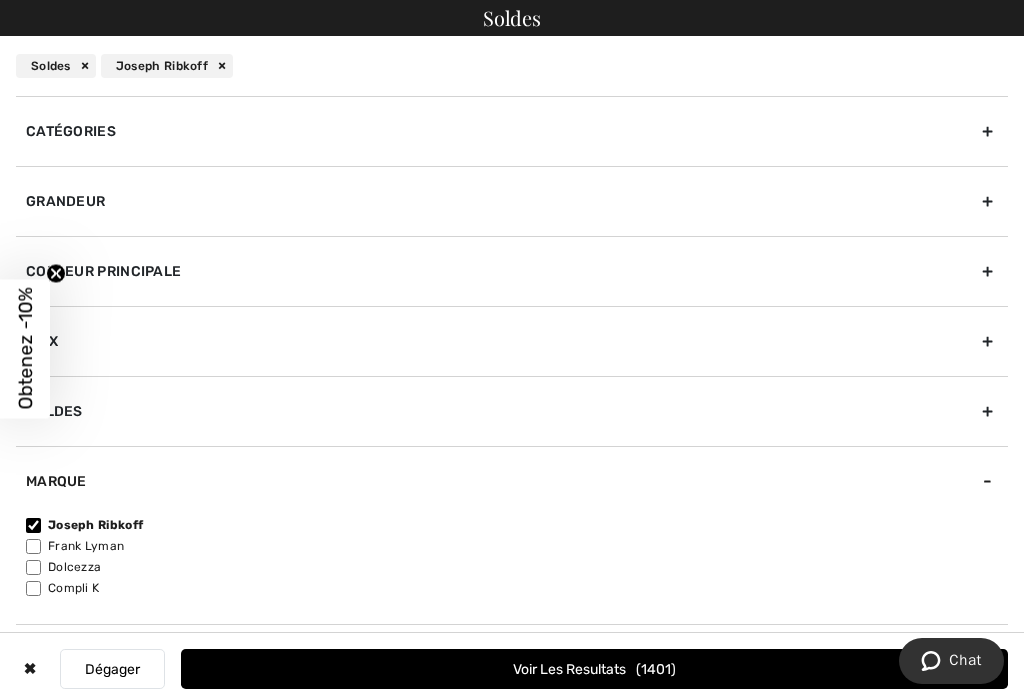 click on "Grandeur" at bounding box center (512, 201) 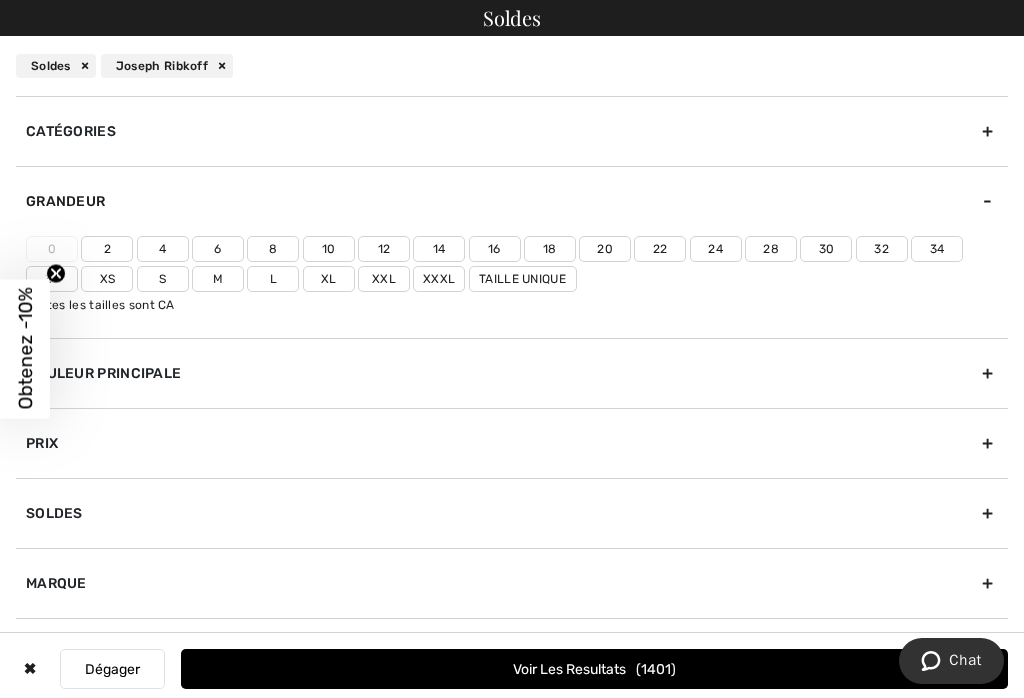 click on "Xxl" at bounding box center (384, 279) 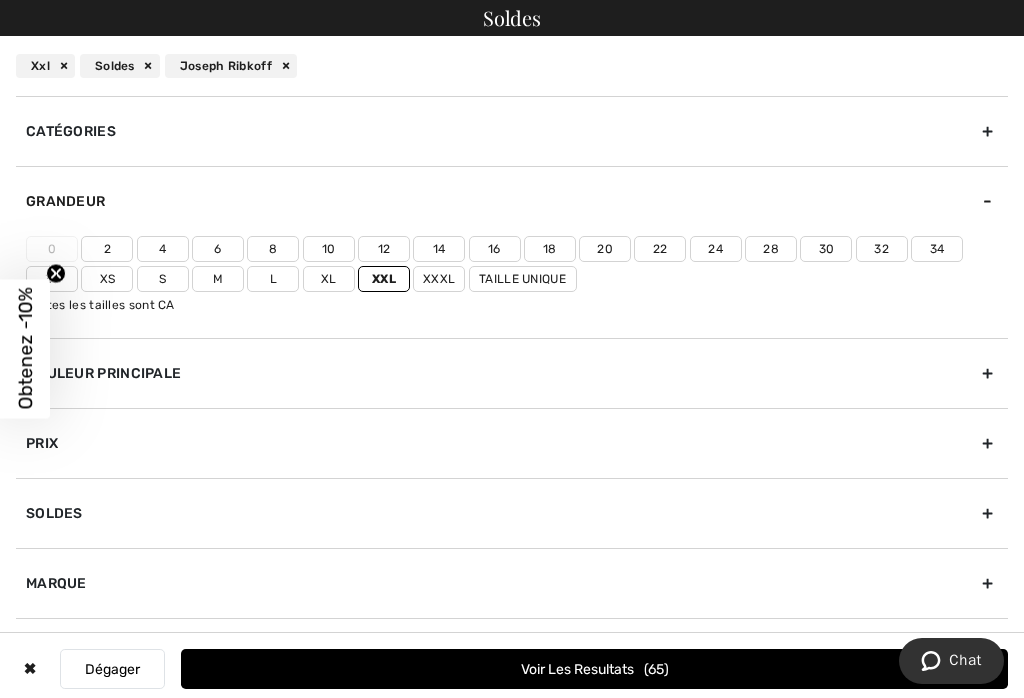 click on "22" at bounding box center [660, 249] 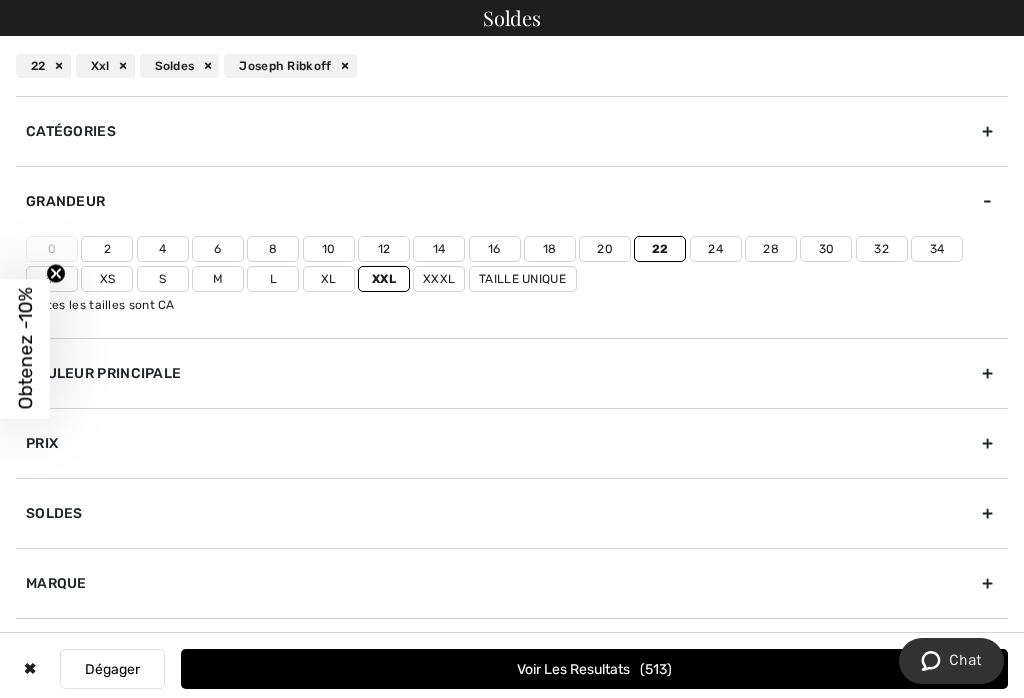 click on "20" at bounding box center [605, 249] 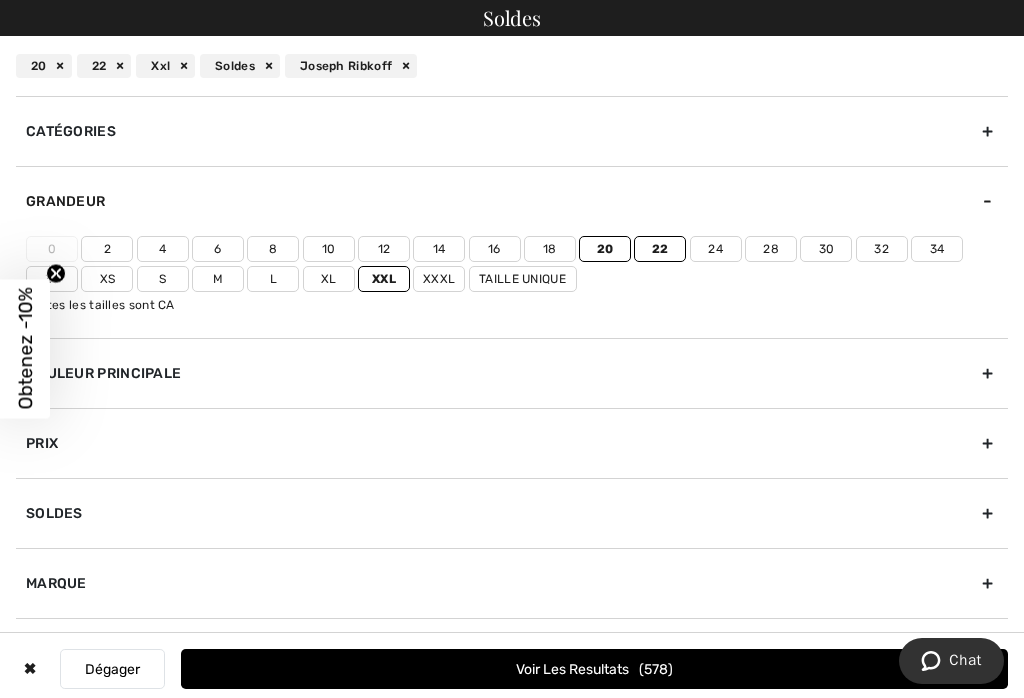 click on "Voir les resultats 578" at bounding box center [594, 669] 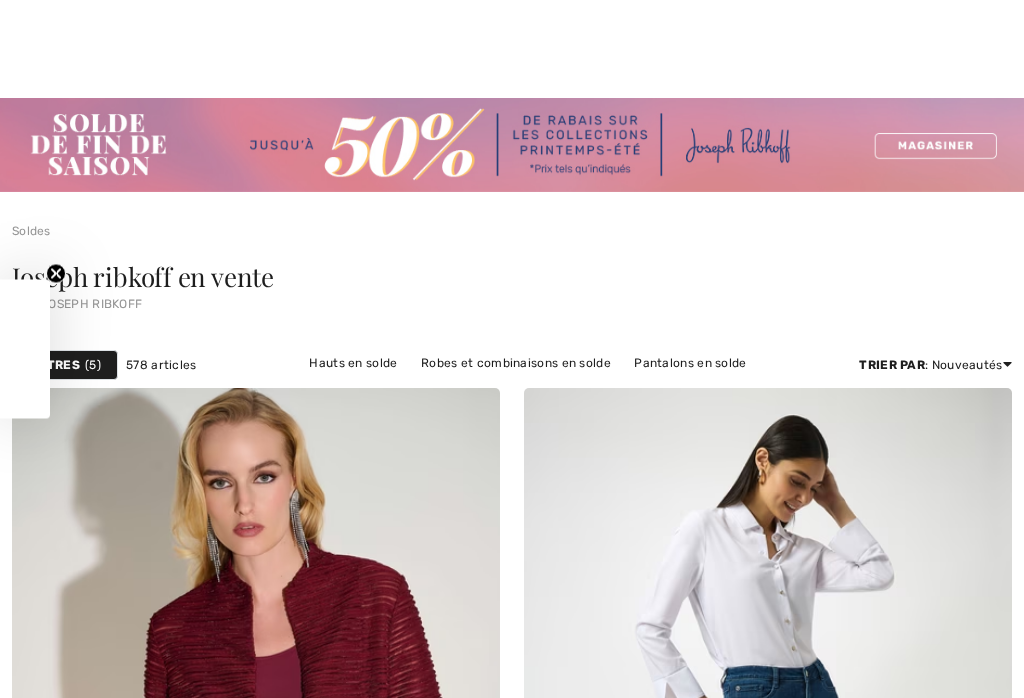 checkbox on "true" 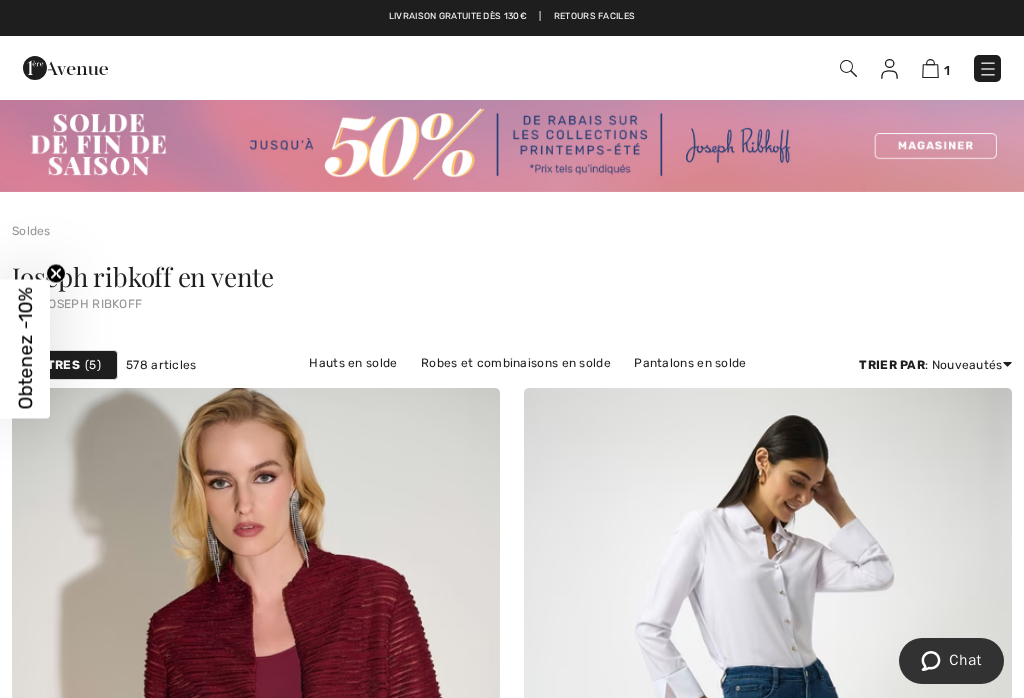 scroll, scrollTop: 0, scrollLeft: 0, axis: both 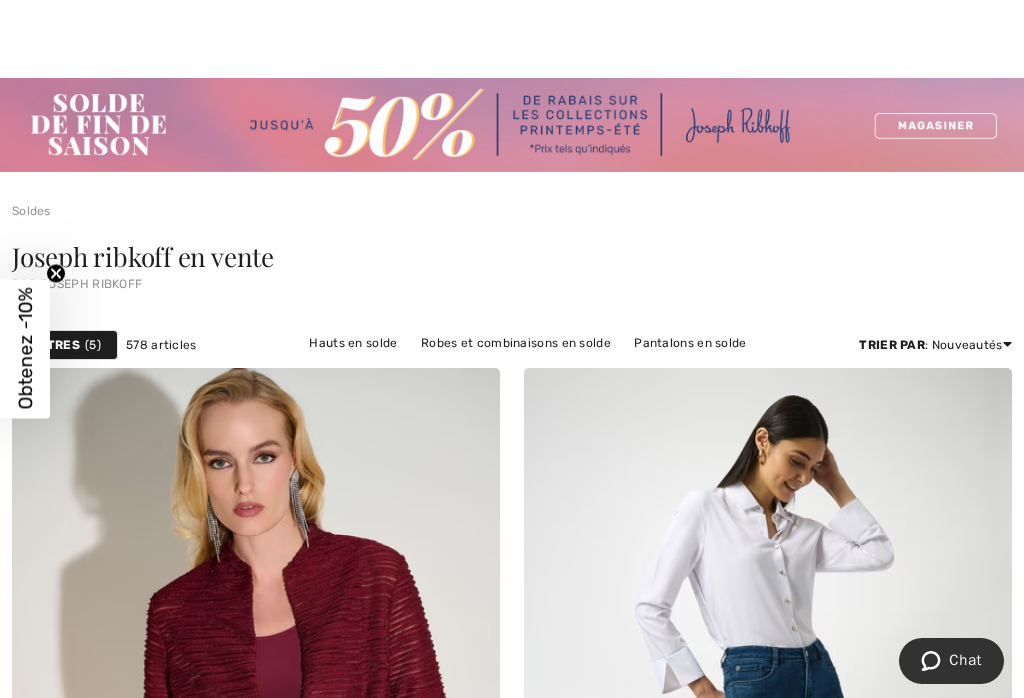 click on "Robes et combinaisons en solde" at bounding box center [516, 343] 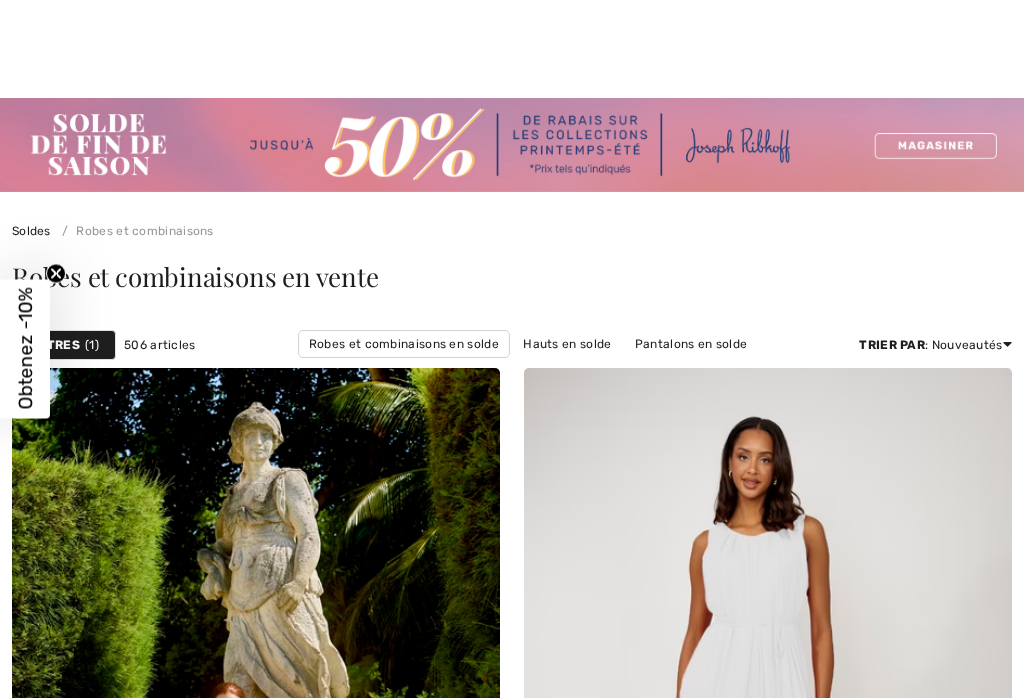 scroll, scrollTop: 529, scrollLeft: 0, axis: vertical 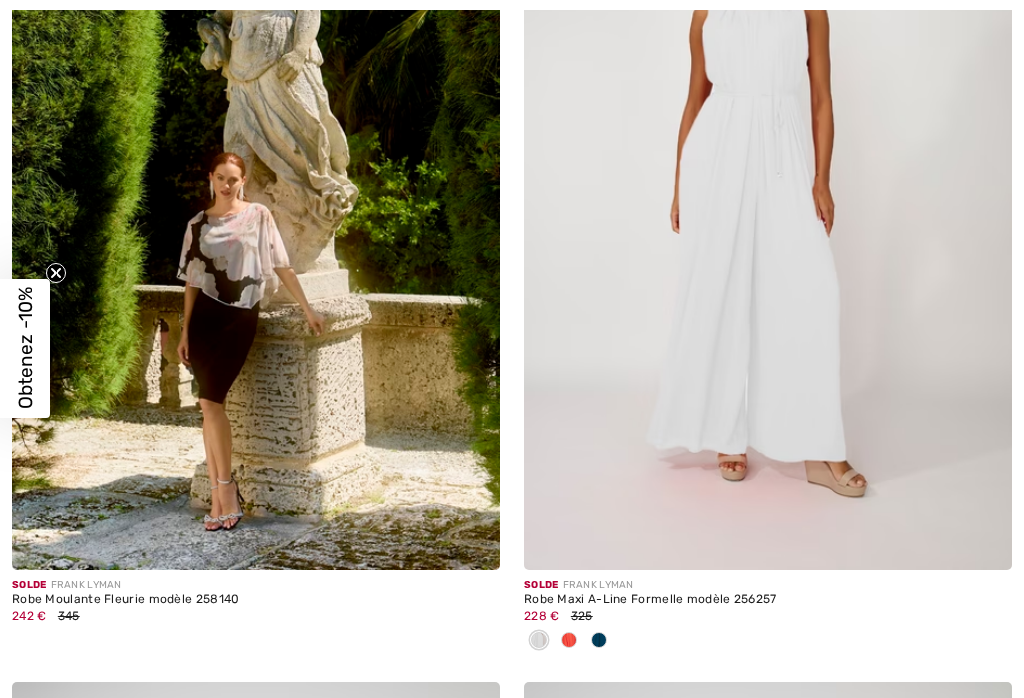 checkbox on "true" 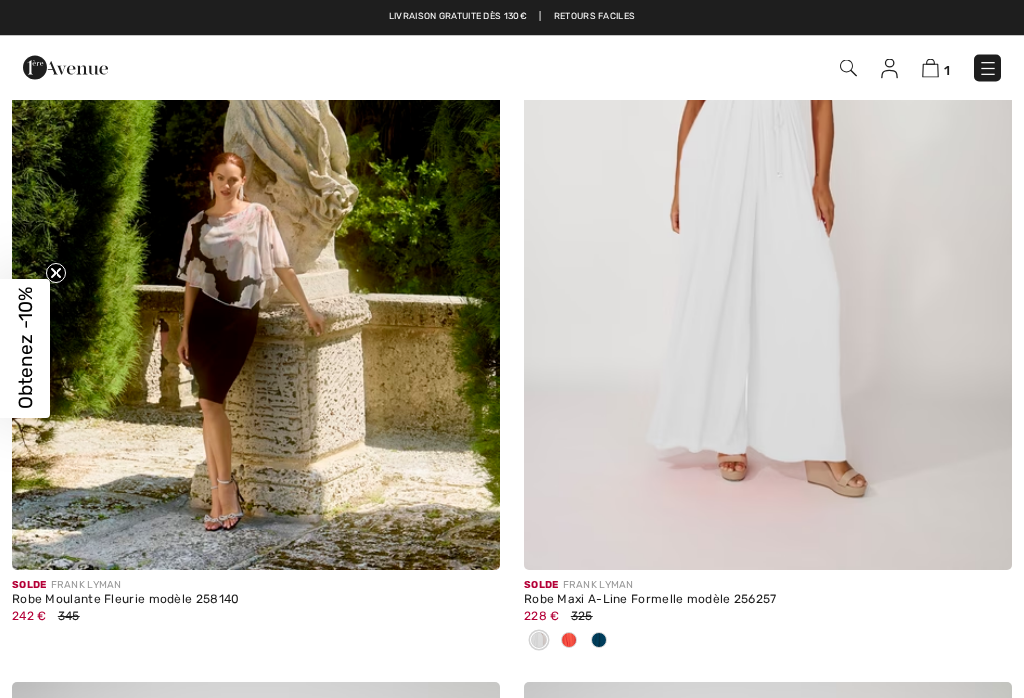 scroll, scrollTop: 0, scrollLeft: 0, axis: both 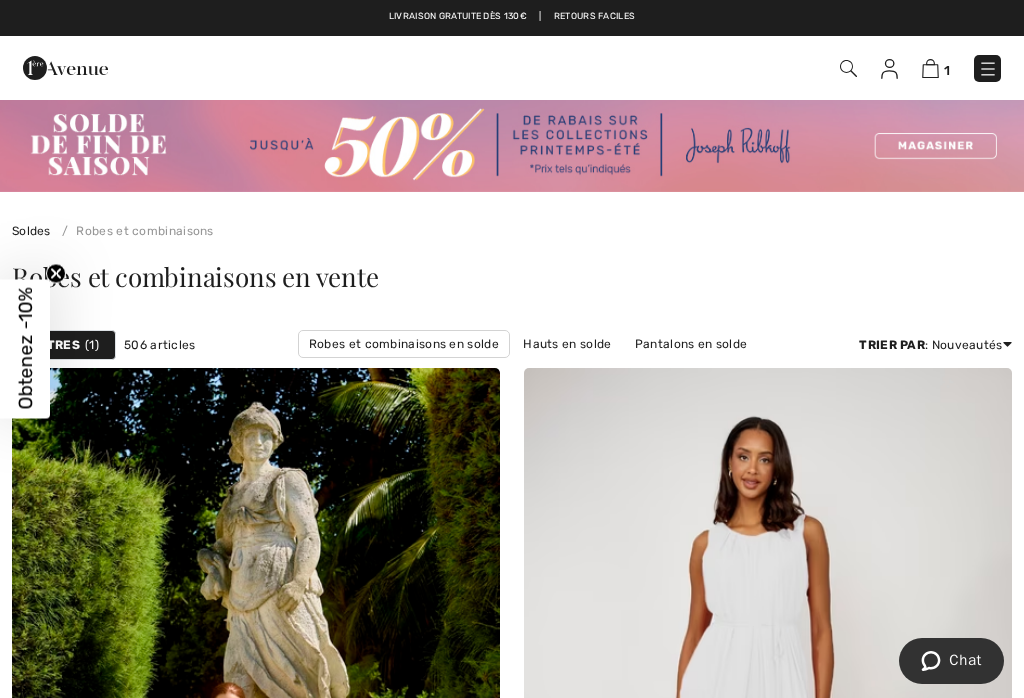 click on "Soldes
Robes et combinaisons" at bounding box center [512, 216] 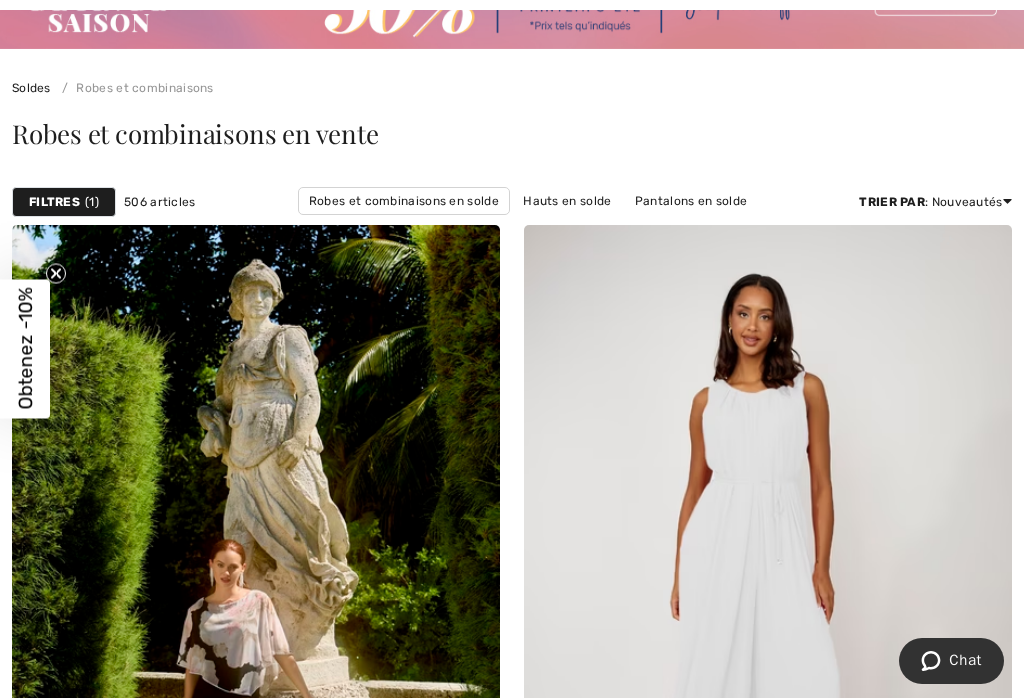 scroll, scrollTop: 129, scrollLeft: 0, axis: vertical 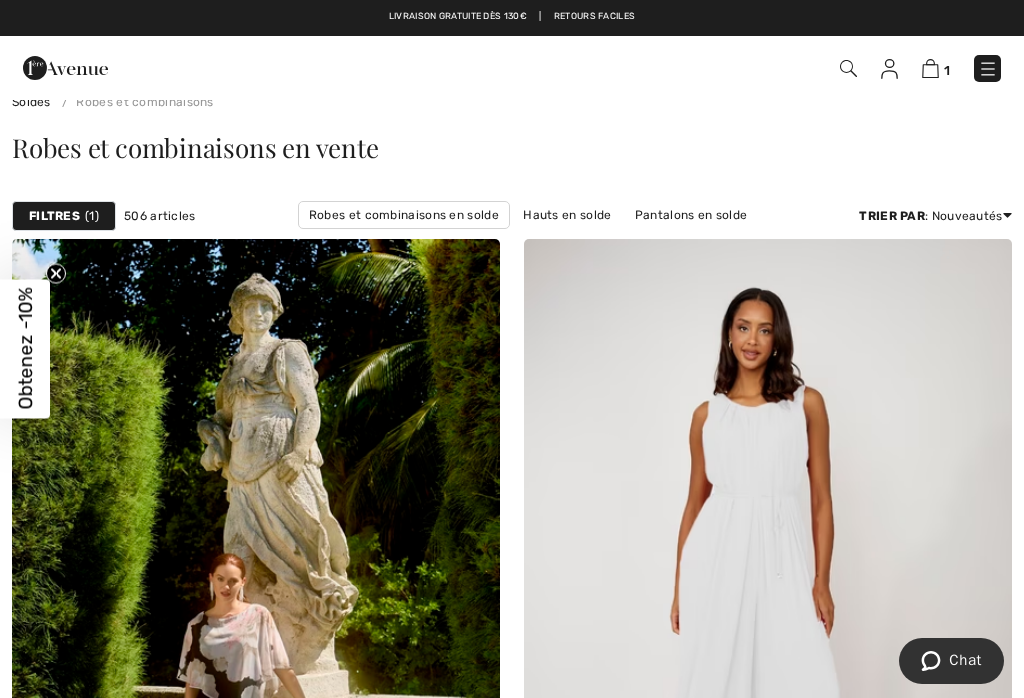 click on "Filtres" at bounding box center (54, 216) 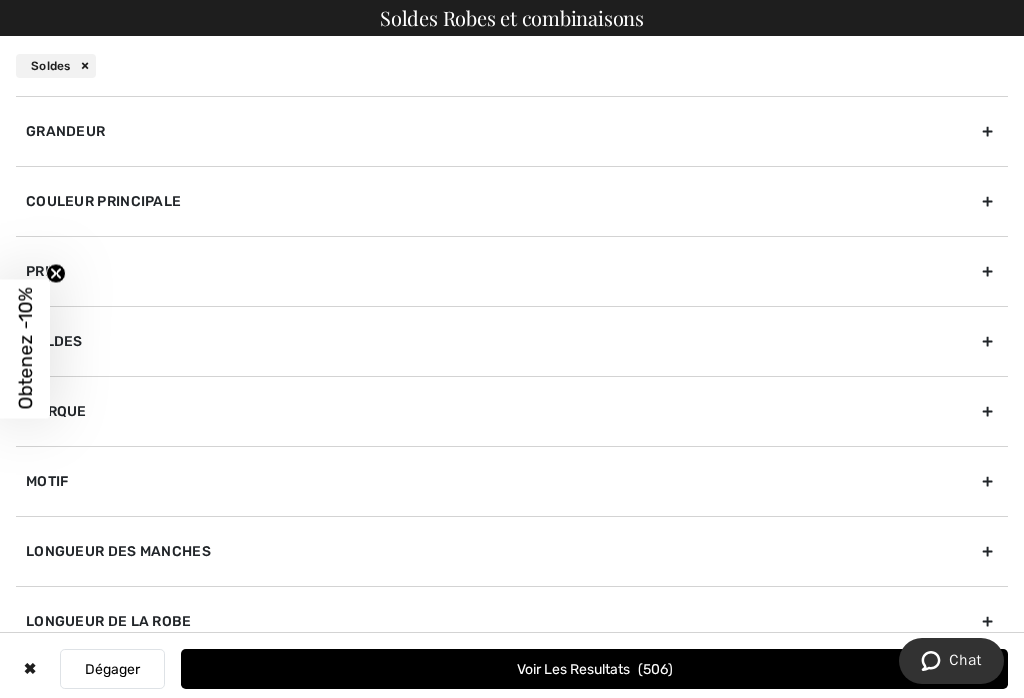 click on "Marque" at bounding box center (512, 411) 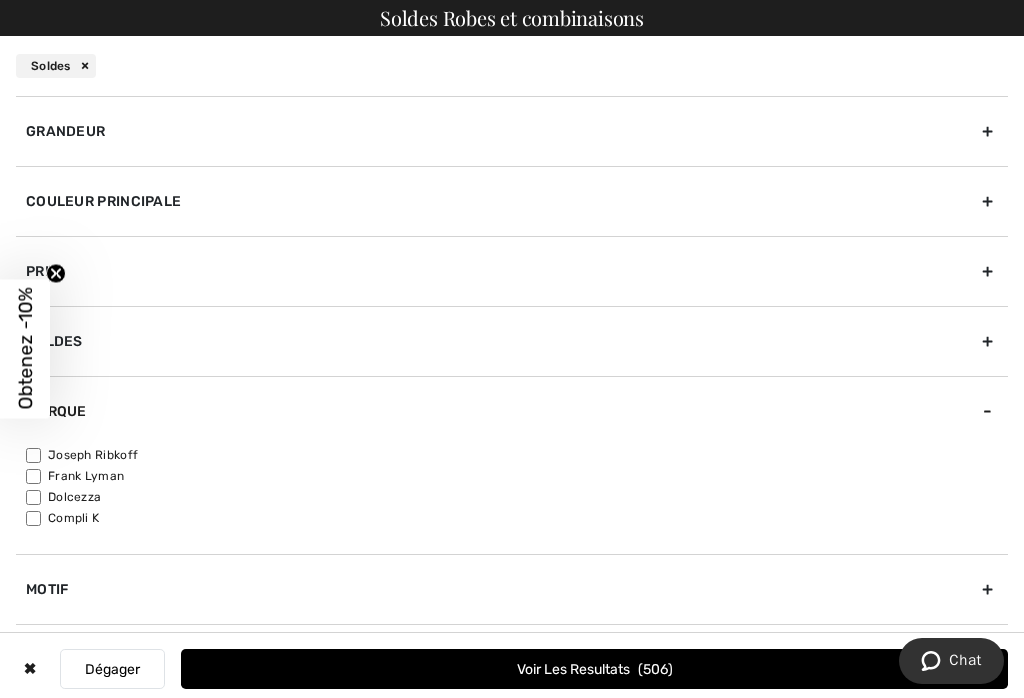 click on "Joseph Ribkoff" at bounding box center [517, 455] 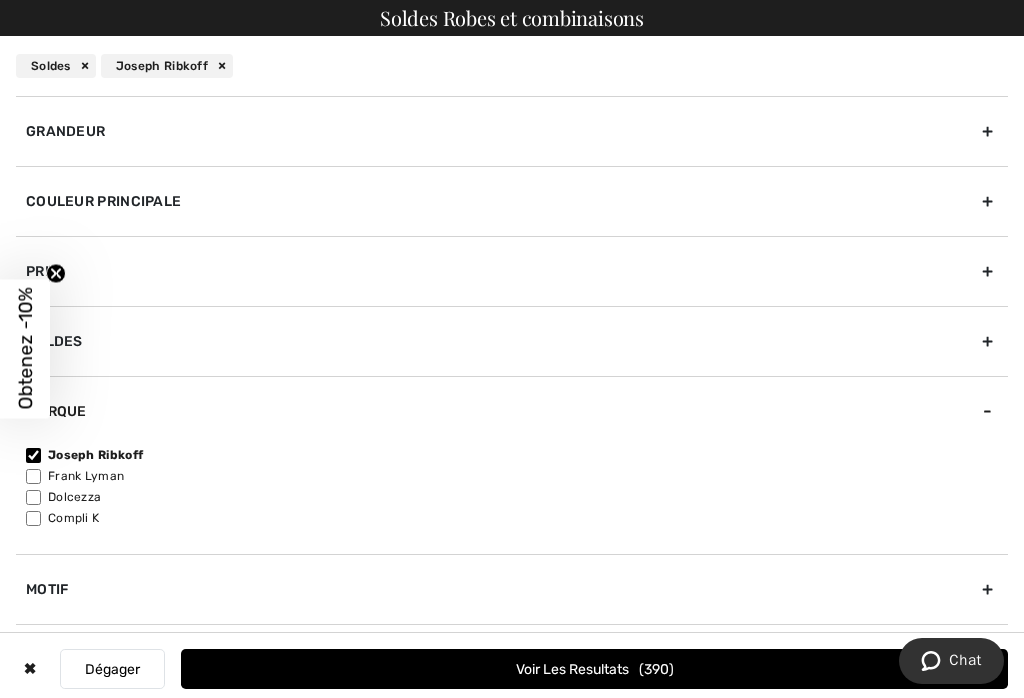 click on "Grandeur" at bounding box center (512, 131) 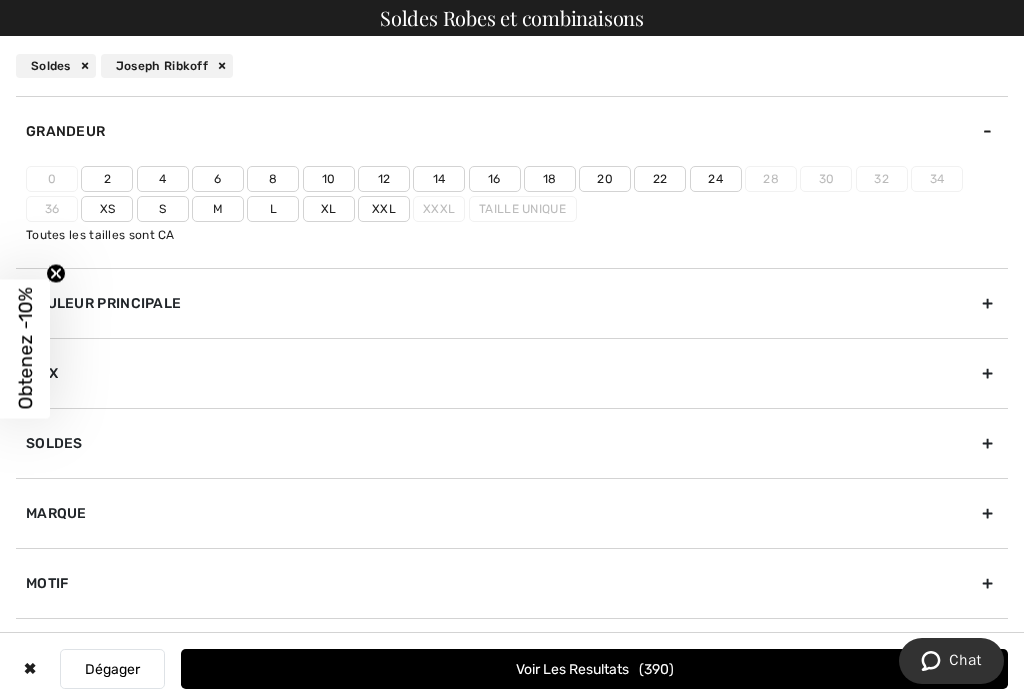 click on "Xxl" at bounding box center (384, 209) 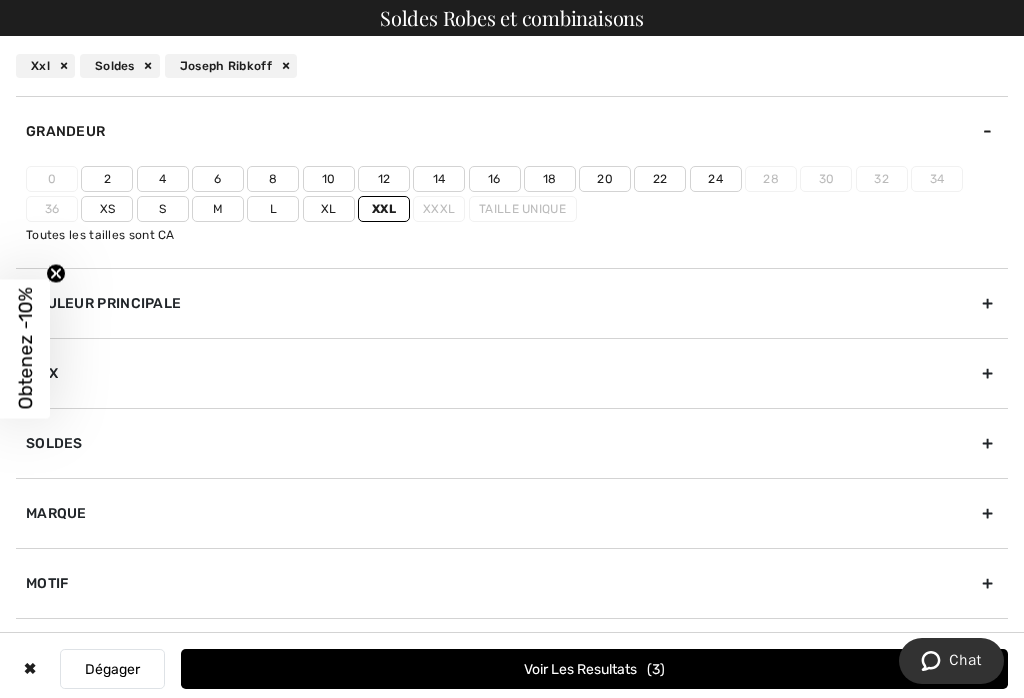click on "22" at bounding box center (660, 179) 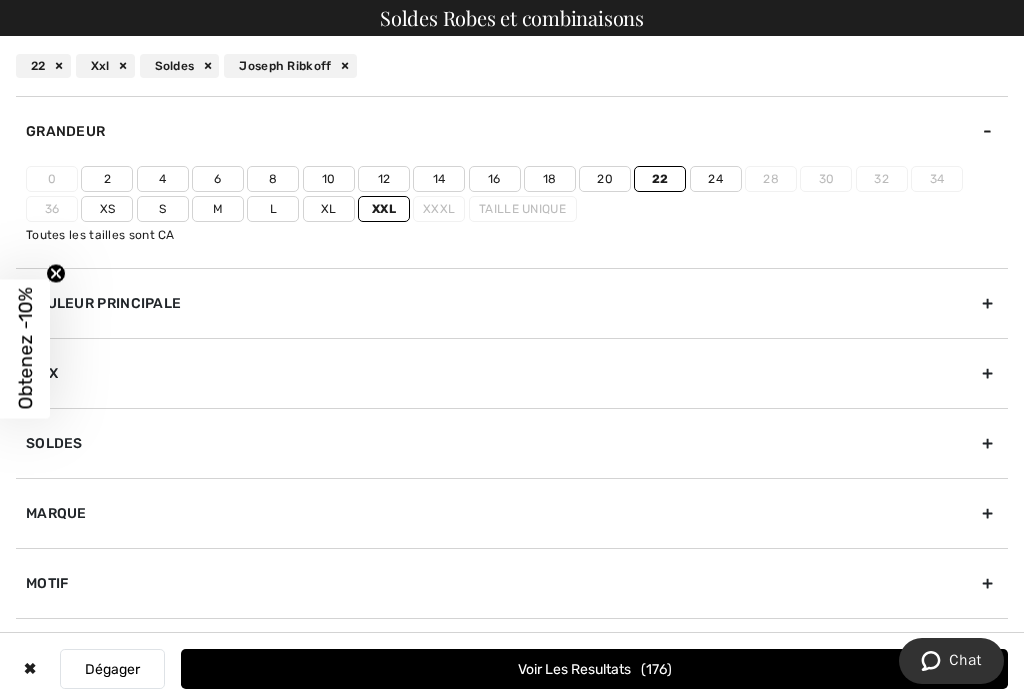 click on "20" at bounding box center (605, 179) 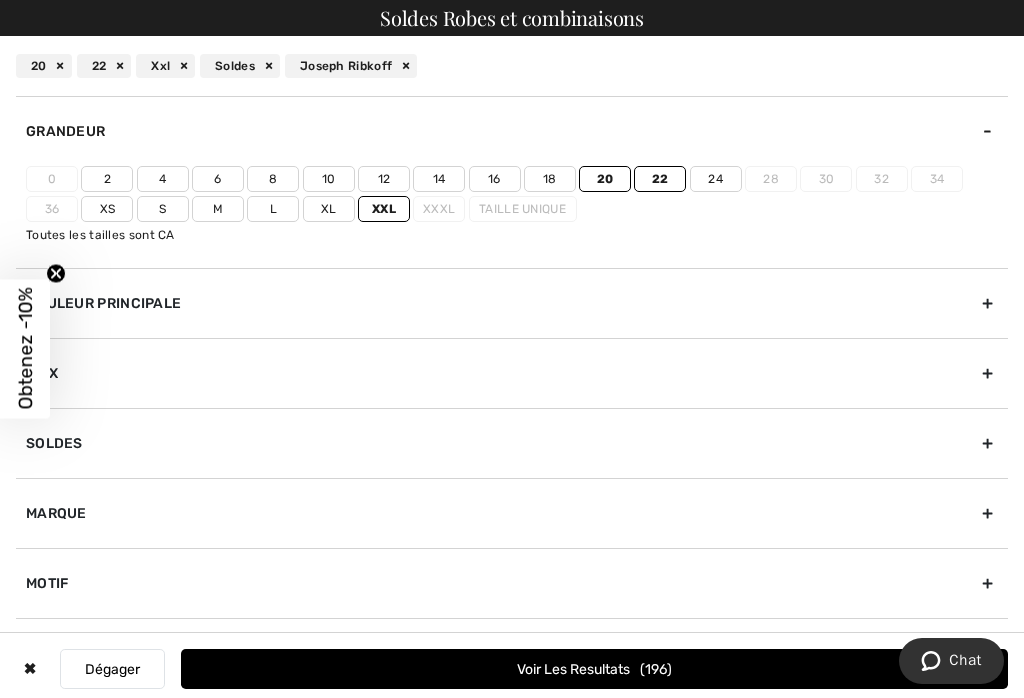 click on "Voir les resultats 196" at bounding box center [594, 669] 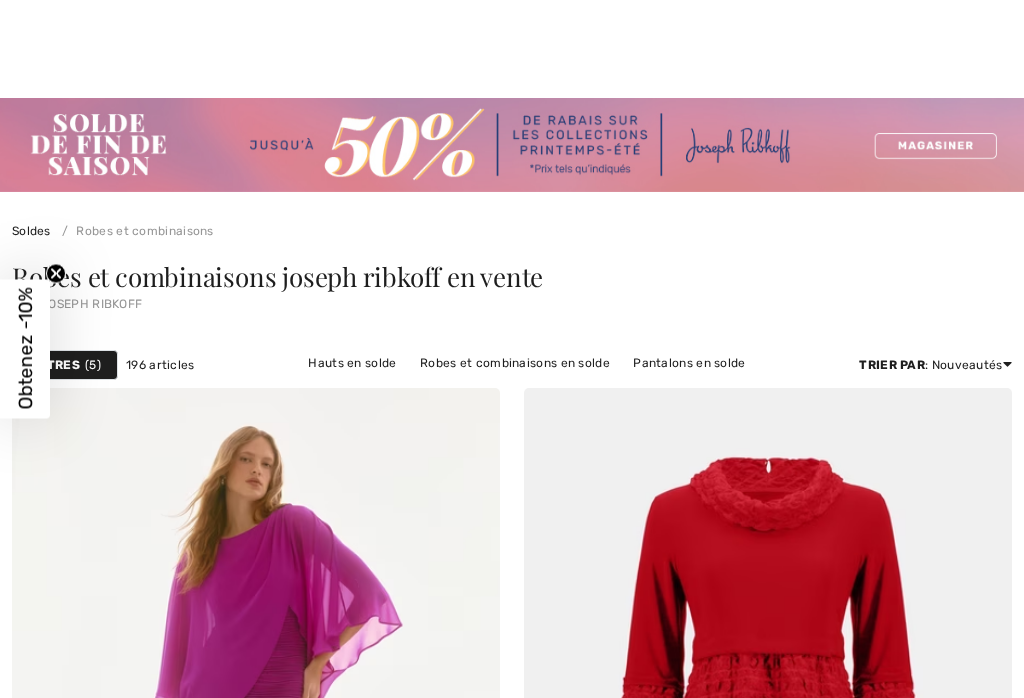 checkbox on "true" 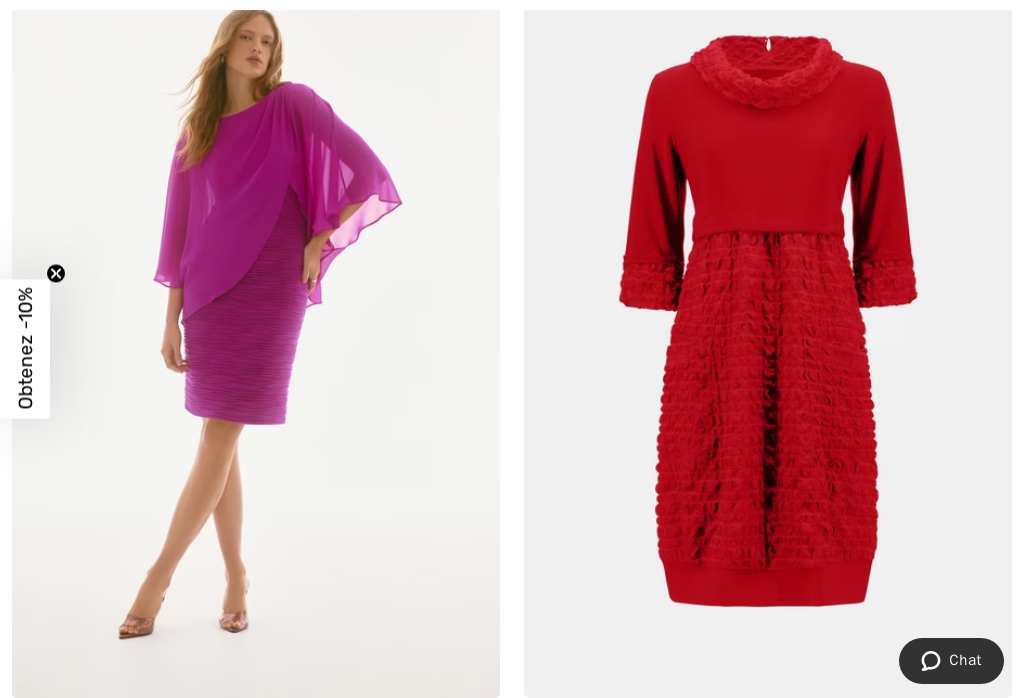 scroll, scrollTop: 0, scrollLeft: 0, axis: both 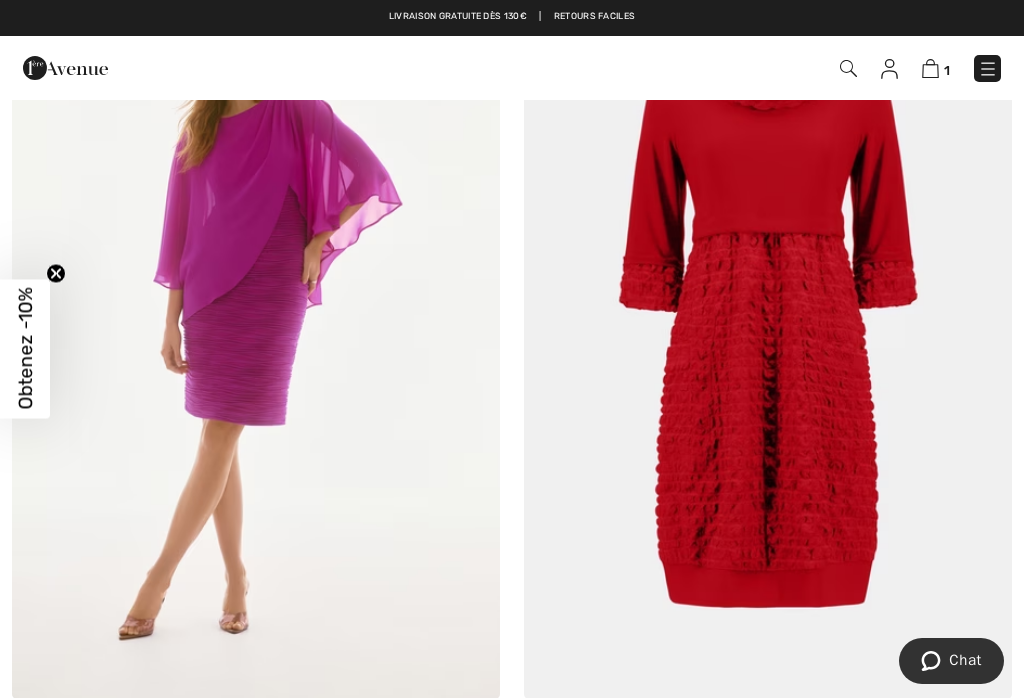 click at bounding box center [768, 333] 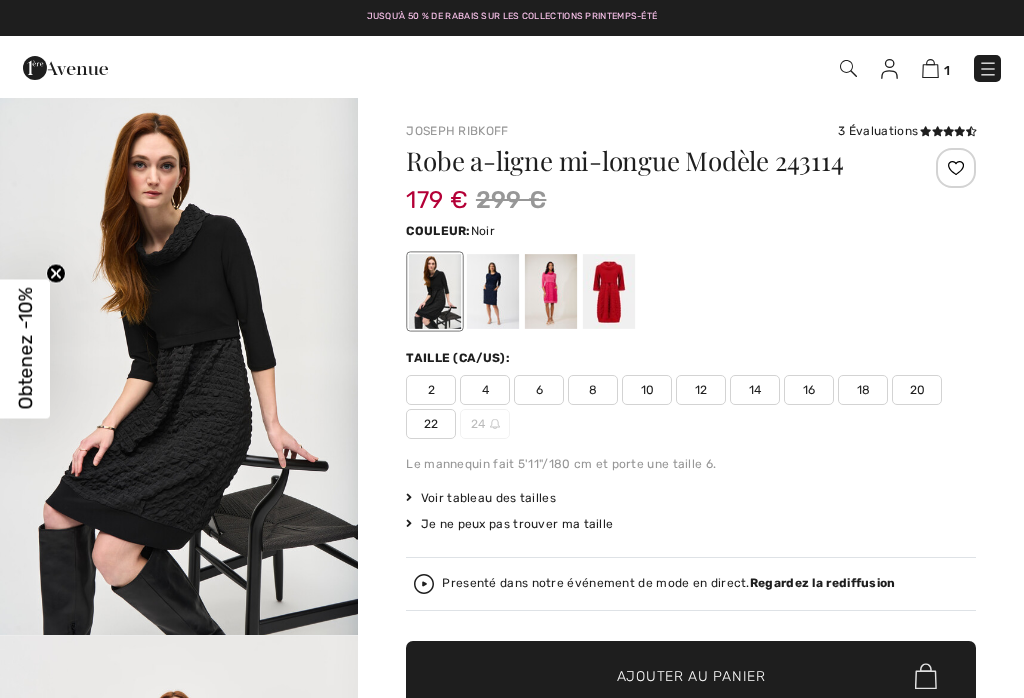 checkbox on "true" 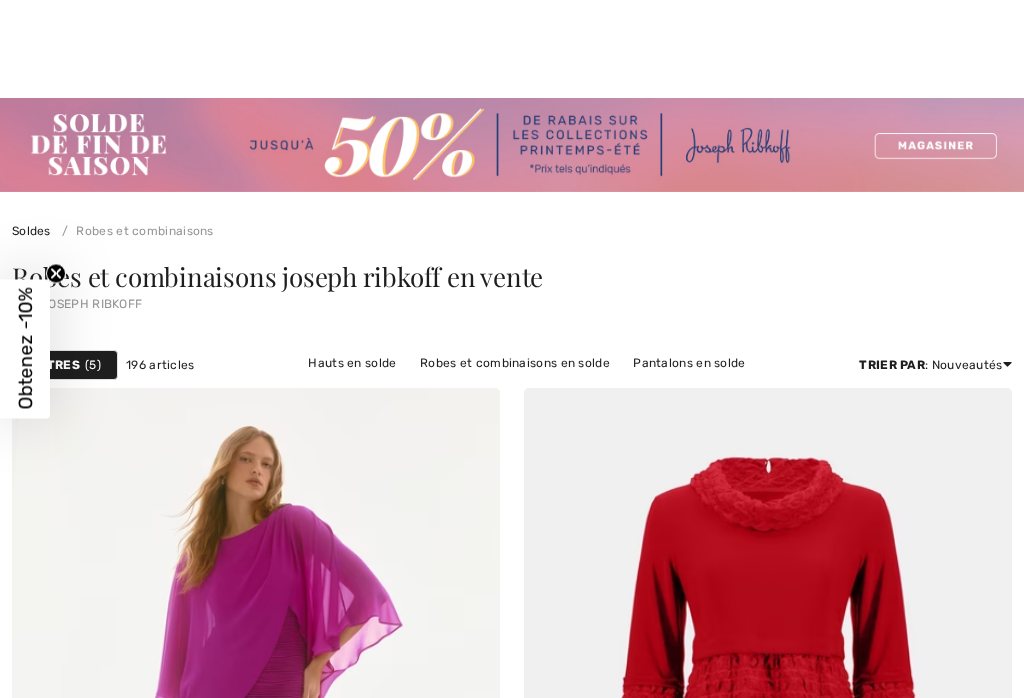 checkbox on "true" 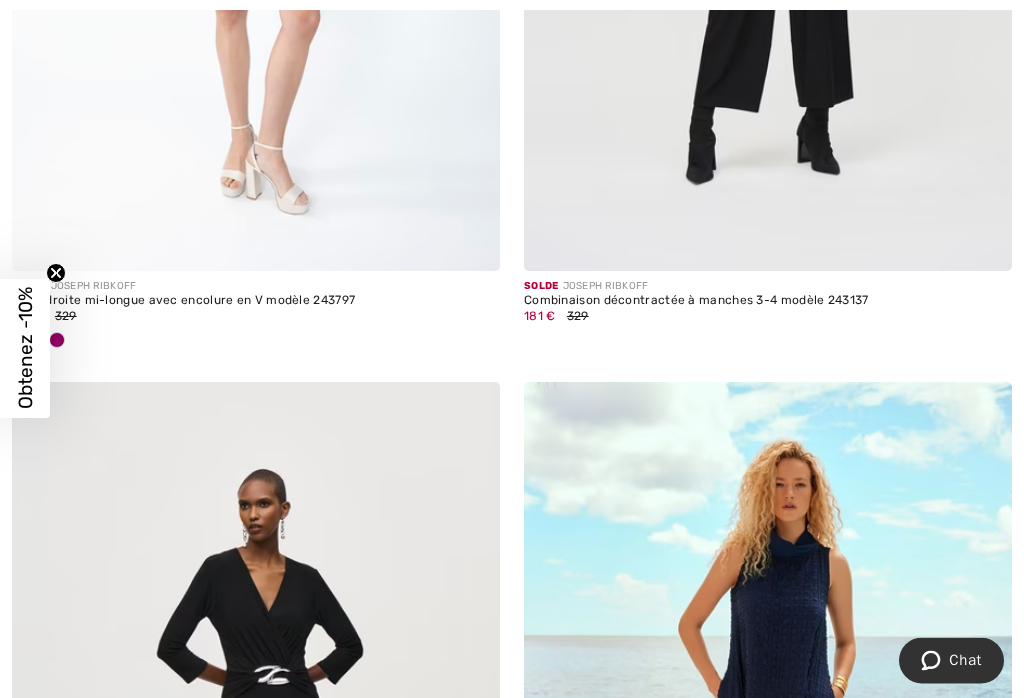 scroll, scrollTop: 0, scrollLeft: 0, axis: both 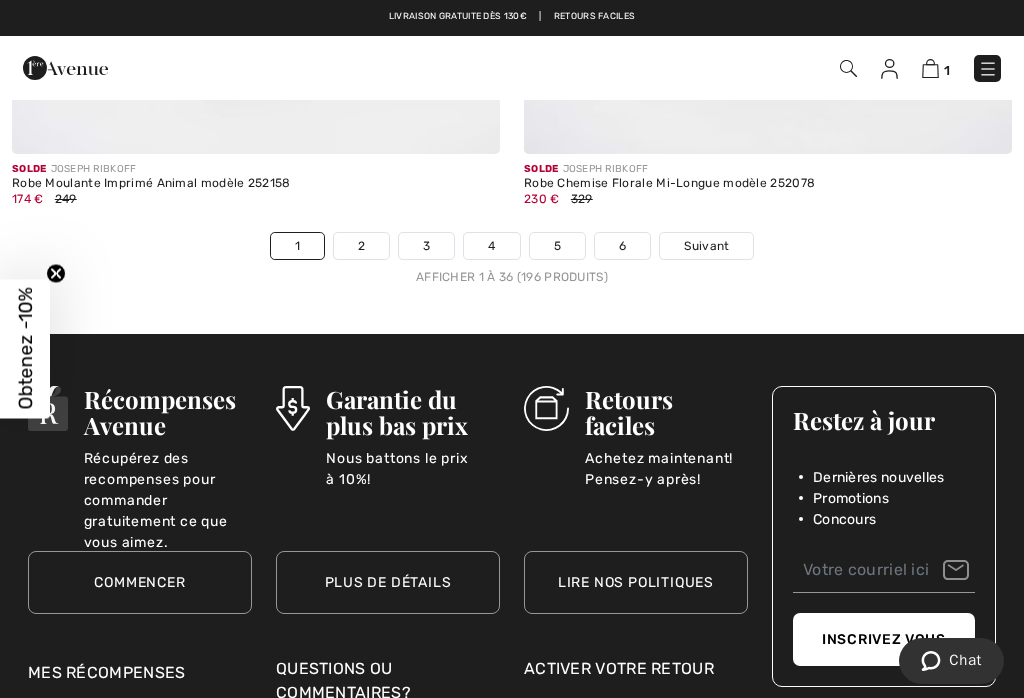 click on "Suivant" at bounding box center [706, 246] 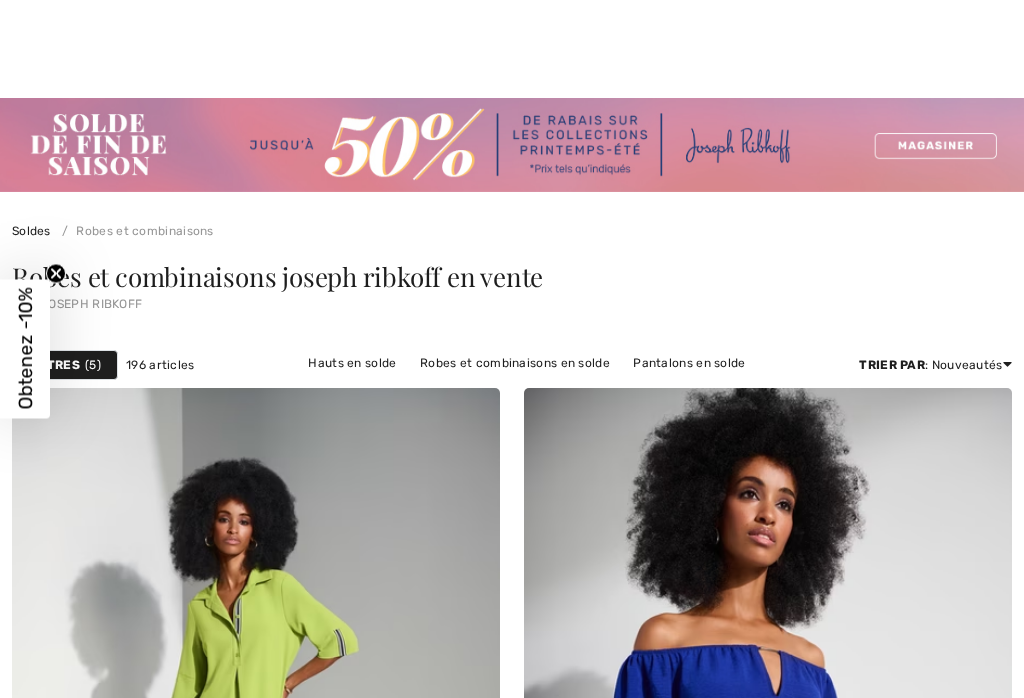 checkbox on "true" 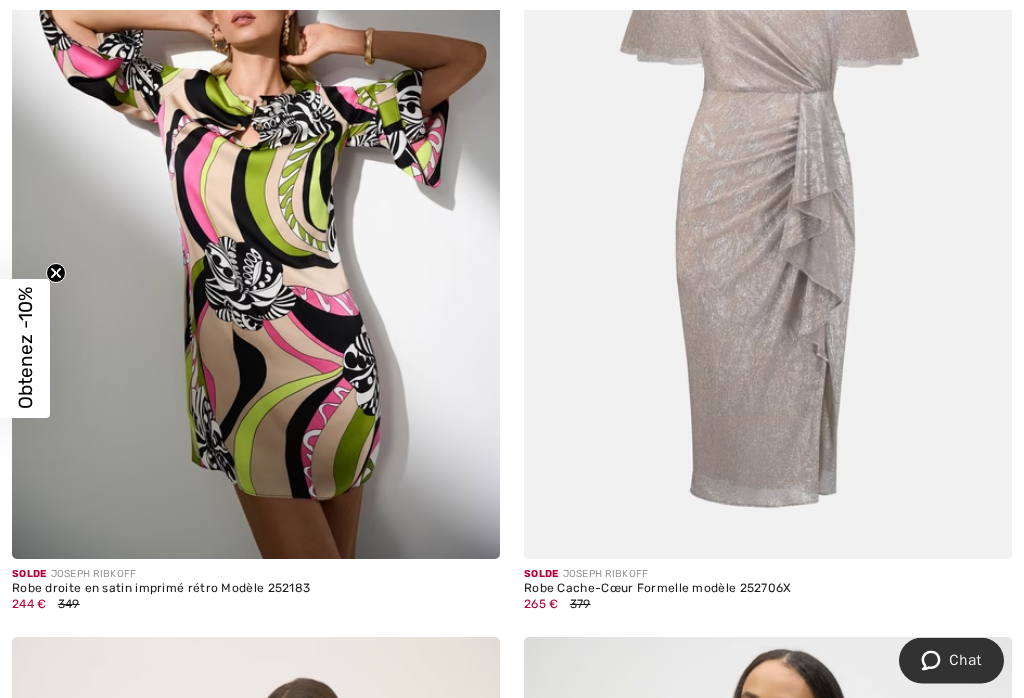 scroll, scrollTop: 0, scrollLeft: 0, axis: both 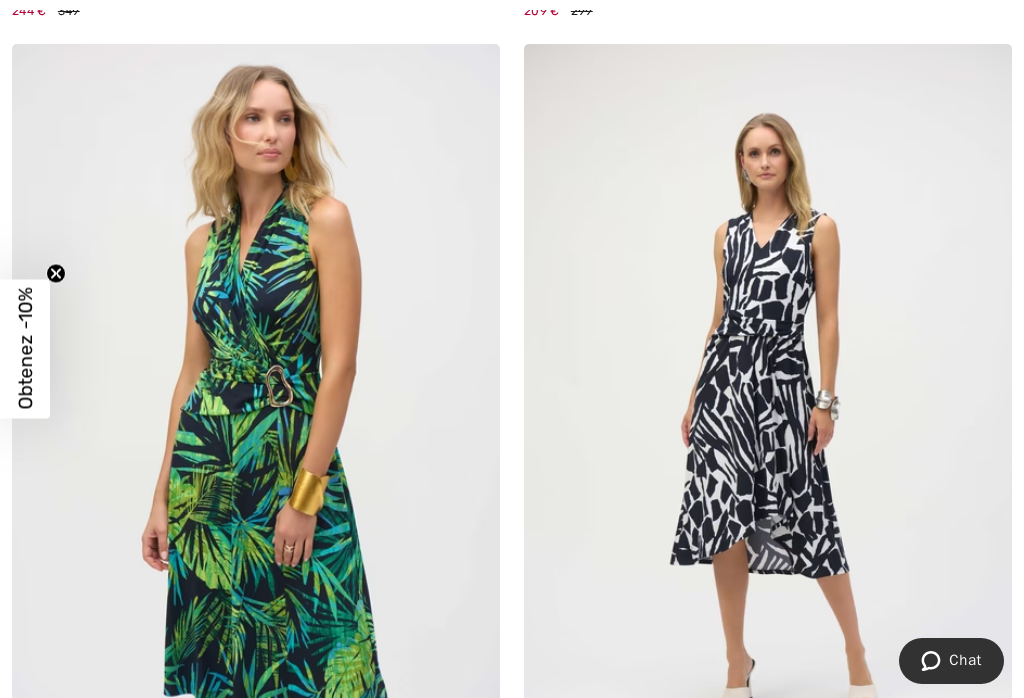 click at bounding box center (768, 410) 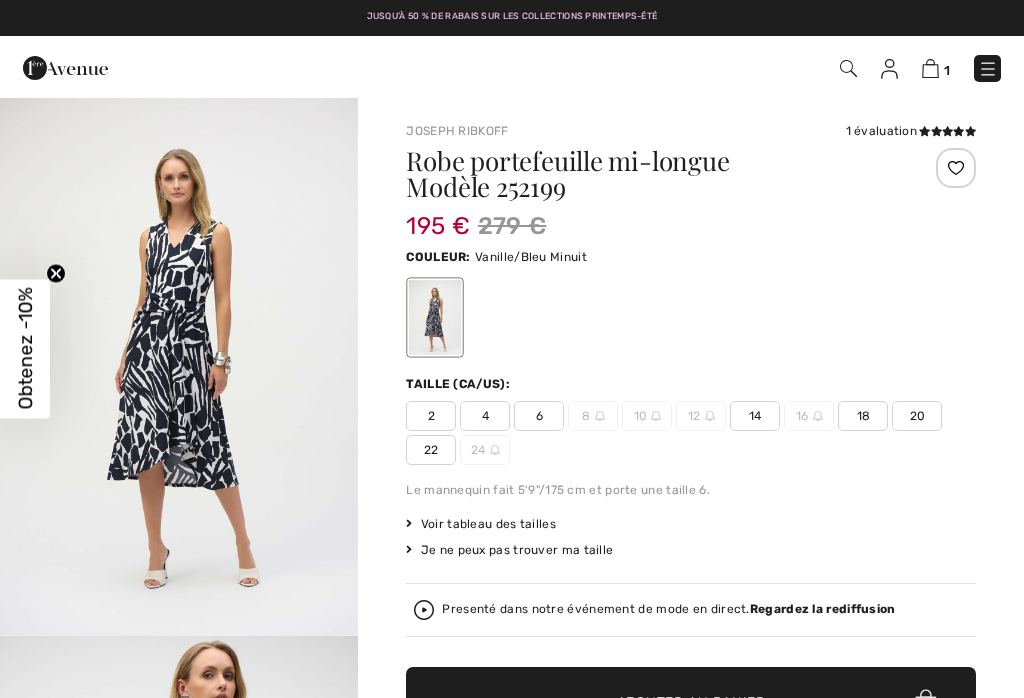 checkbox on "true" 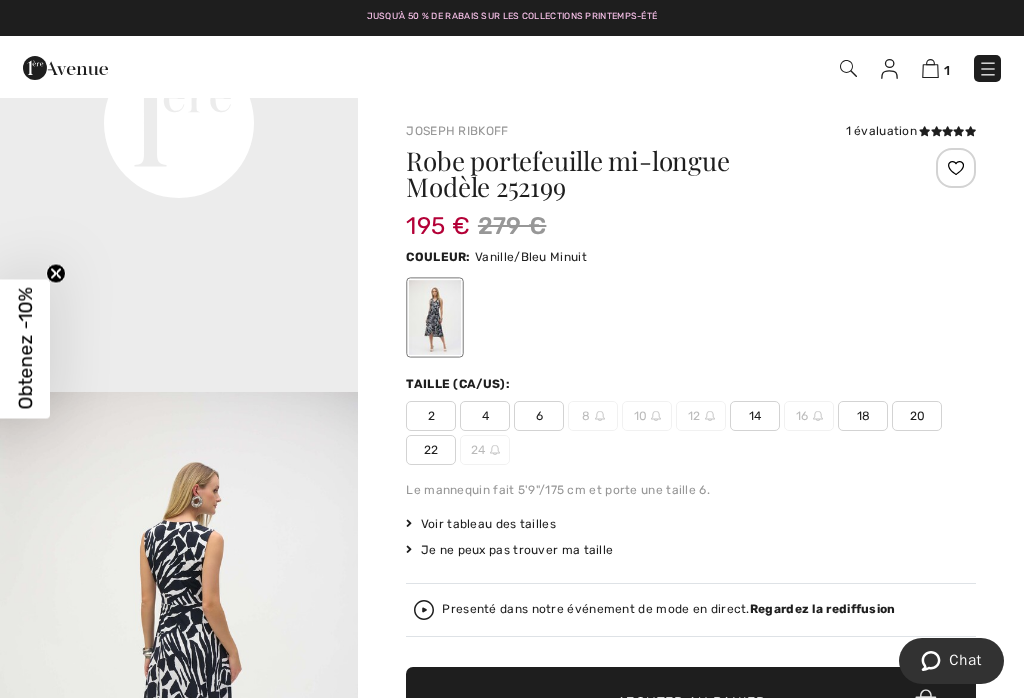 scroll, scrollTop: 0, scrollLeft: 0, axis: both 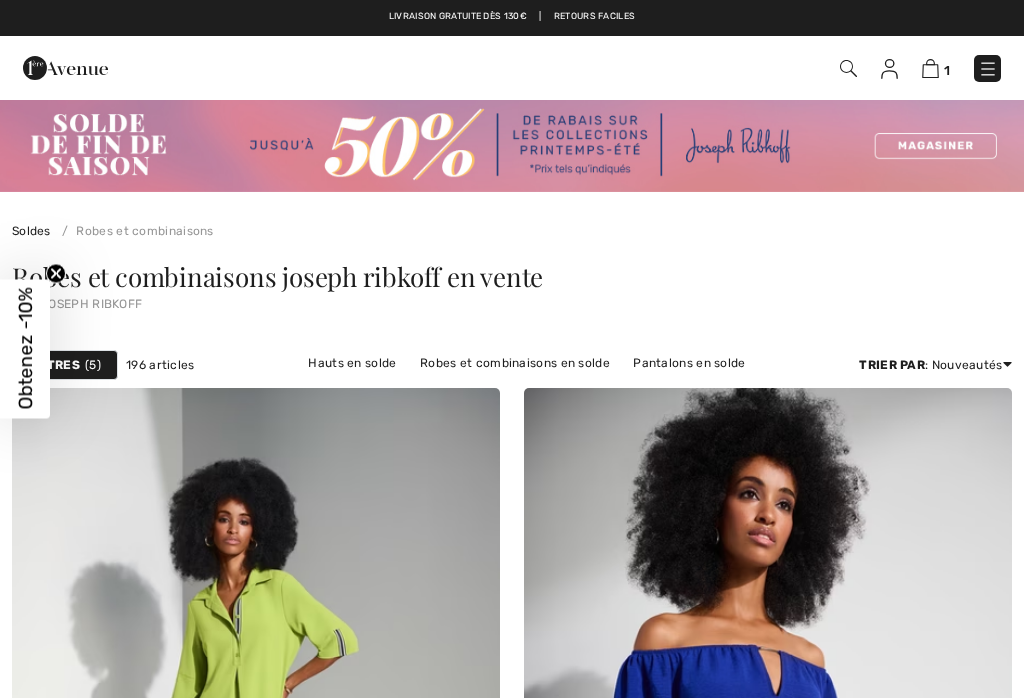 checkbox on "true" 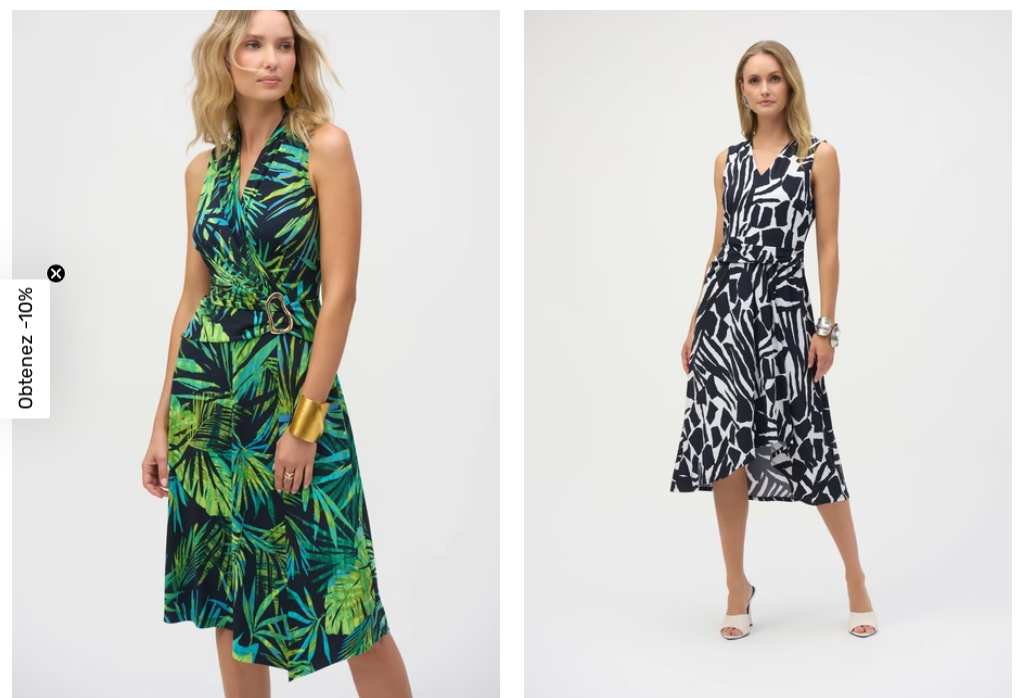 scroll, scrollTop: 4504, scrollLeft: 0, axis: vertical 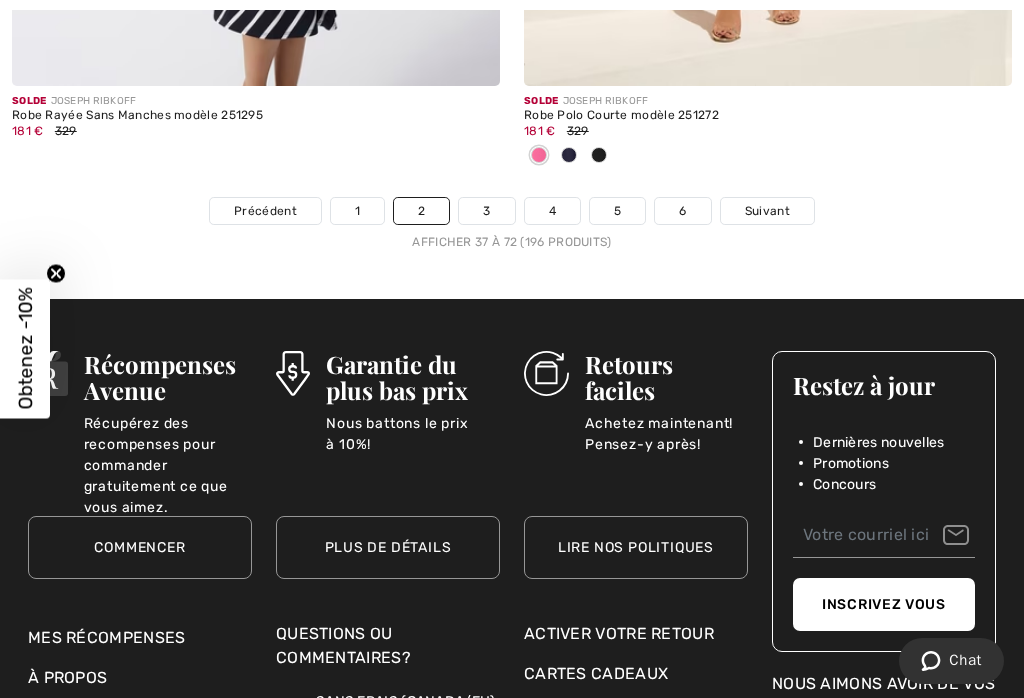 click on "Suivant" at bounding box center [767, 211] 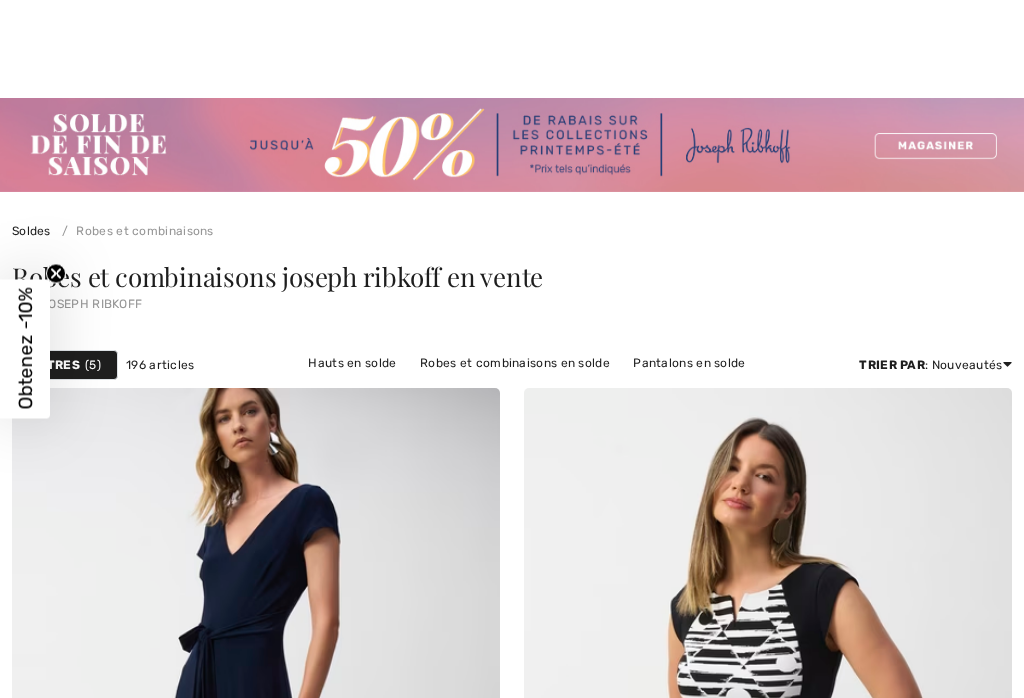 checkbox on "true" 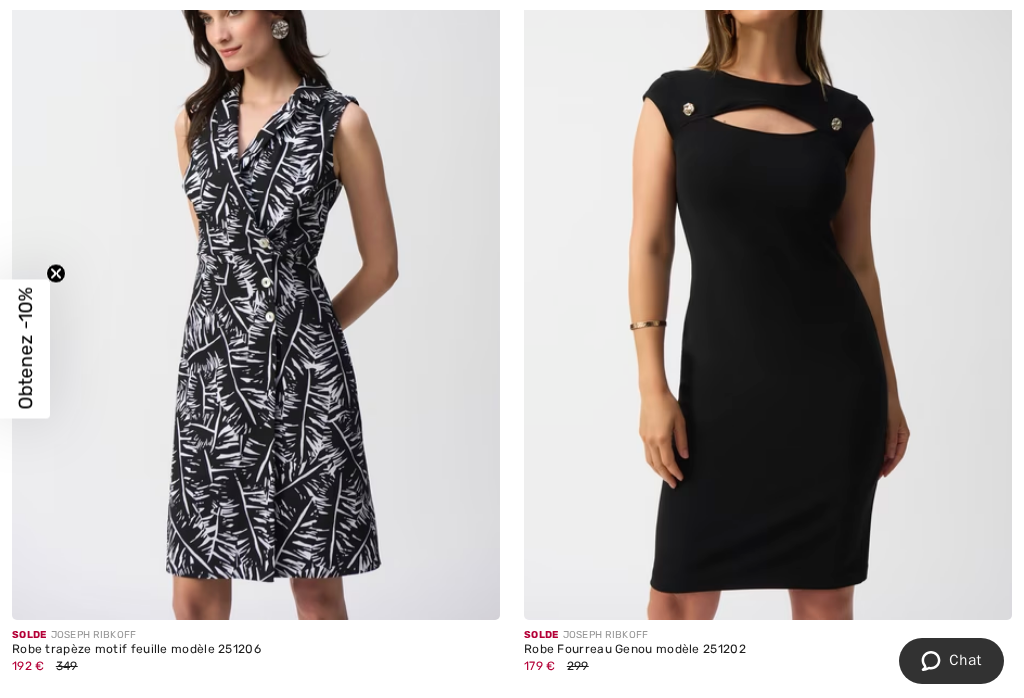 scroll, scrollTop: 0, scrollLeft: 0, axis: both 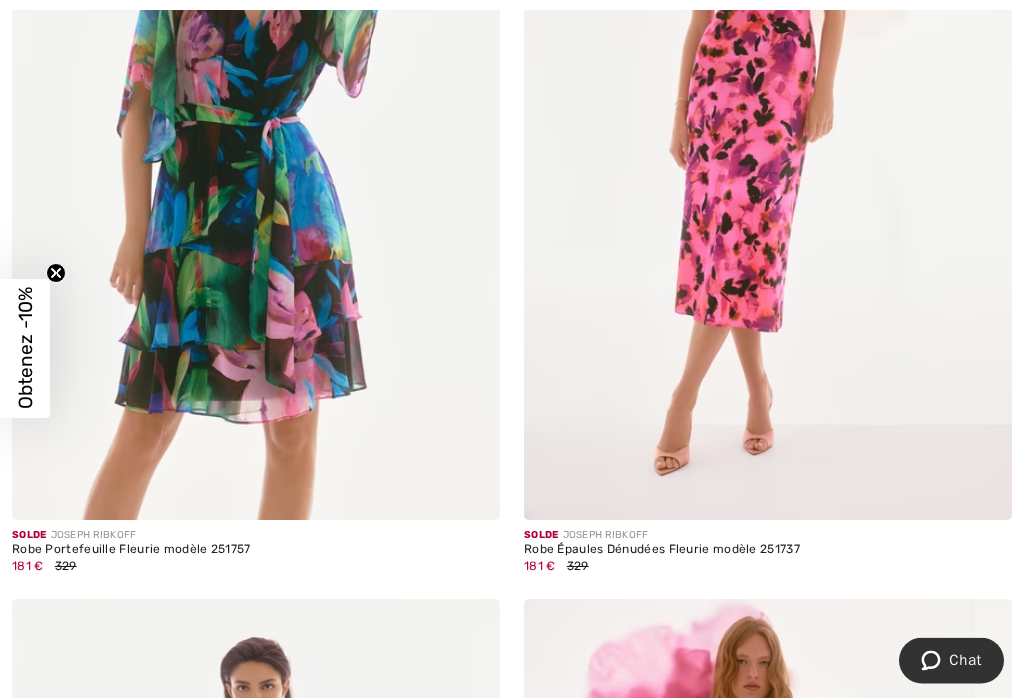 click at bounding box center [768, 155] 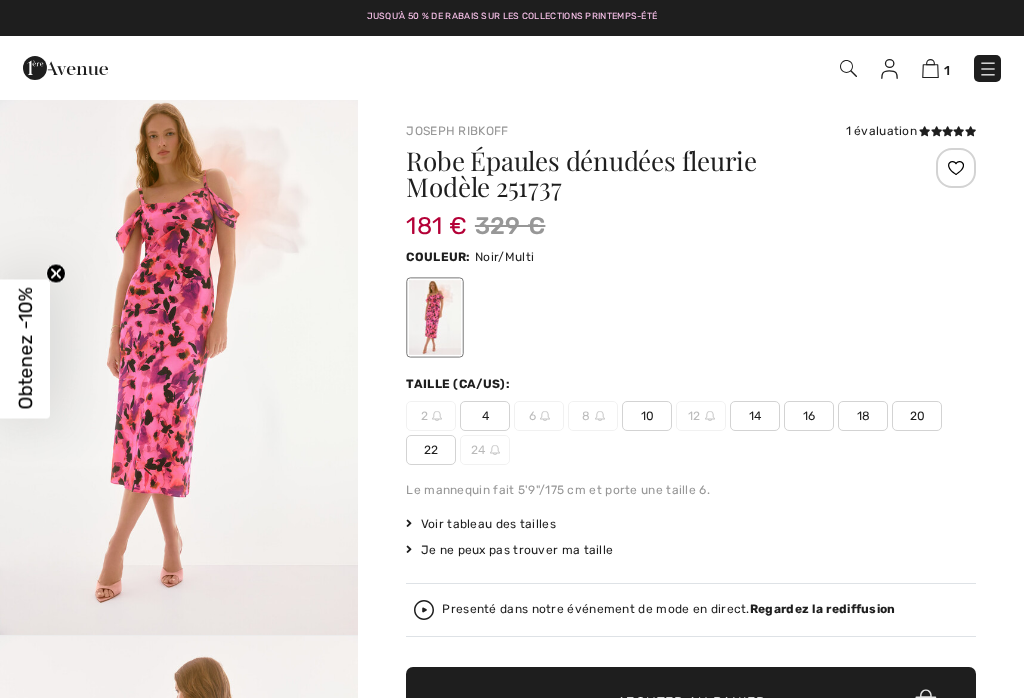 checkbox on "true" 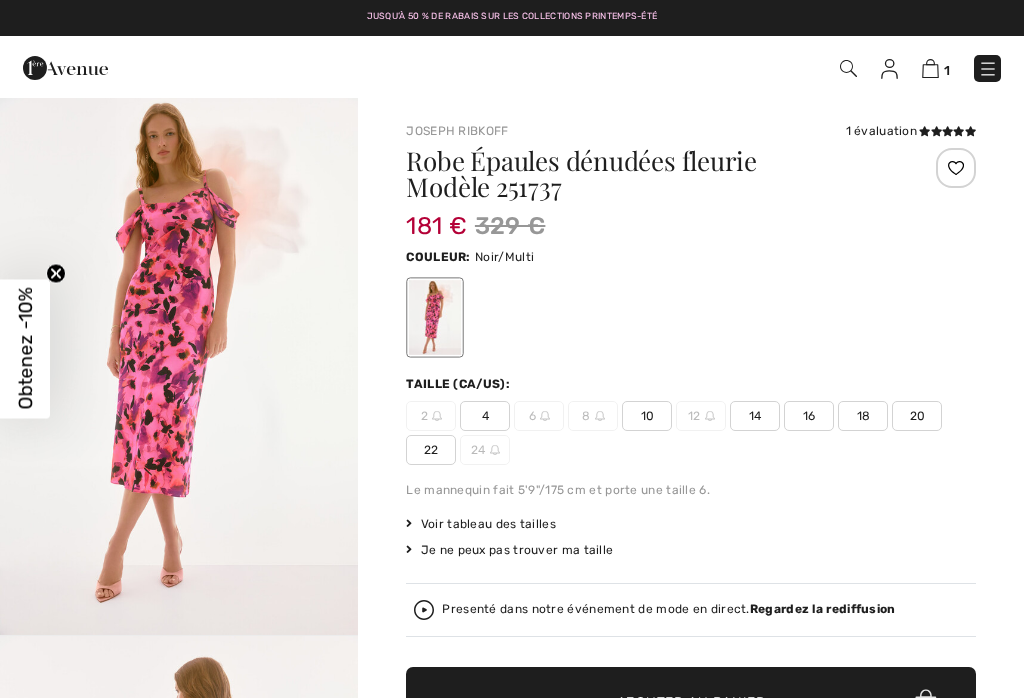 scroll, scrollTop: 0, scrollLeft: 0, axis: both 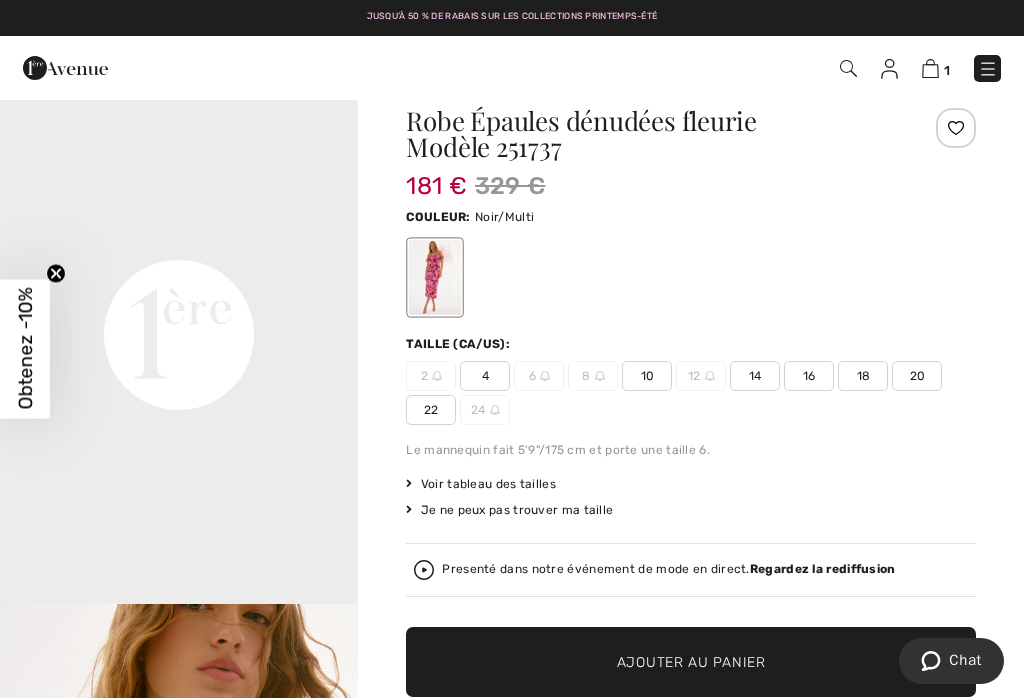 click on "Your browser does not support the video tag." at bounding box center (179, 155) 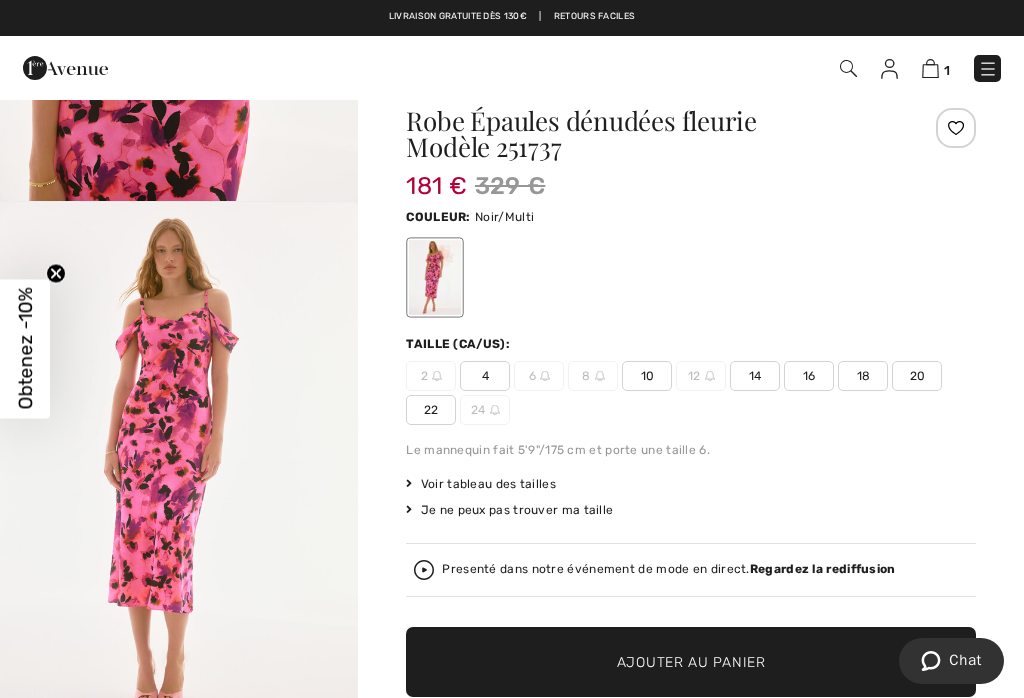 scroll, scrollTop: 2663, scrollLeft: 0, axis: vertical 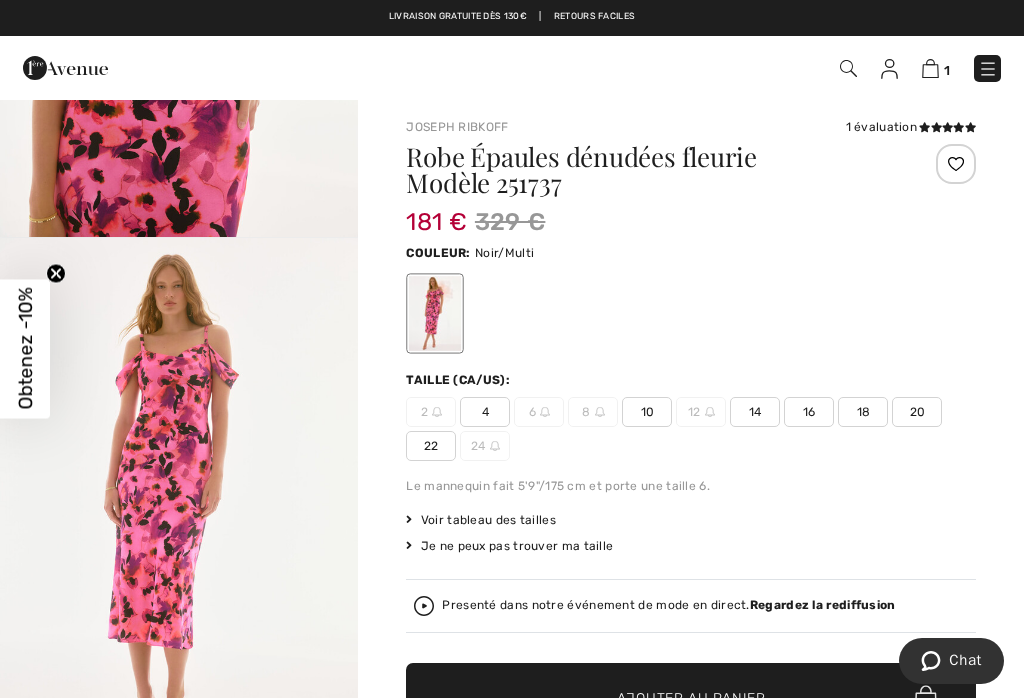 click on "22" at bounding box center [431, 446] 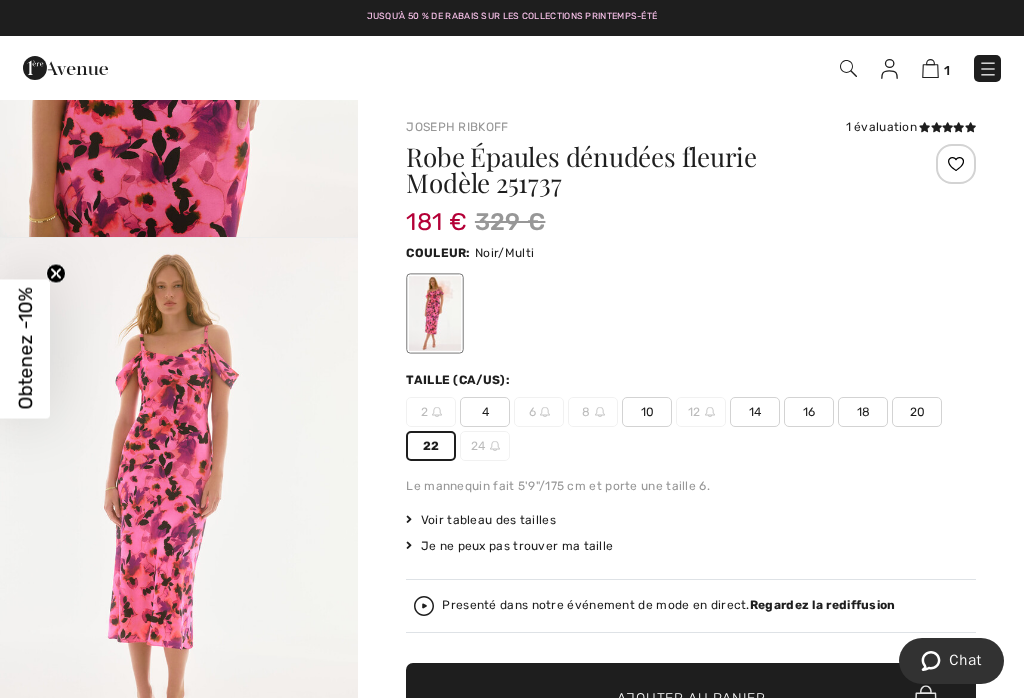 click on "Ajouter au panier" at bounding box center (691, 698) 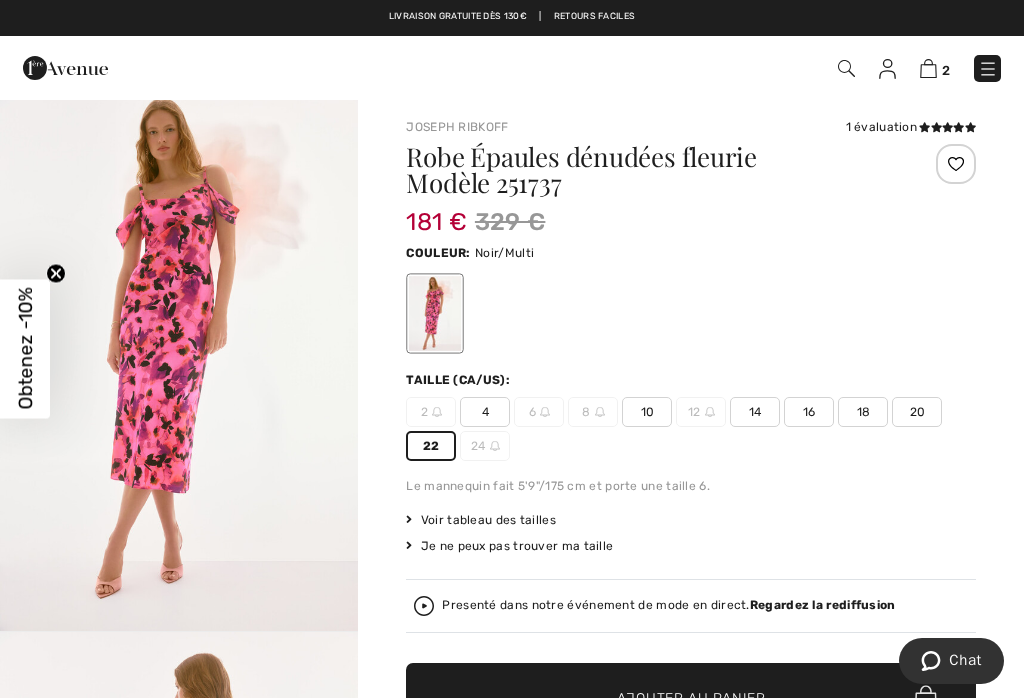 scroll, scrollTop: 0, scrollLeft: 0, axis: both 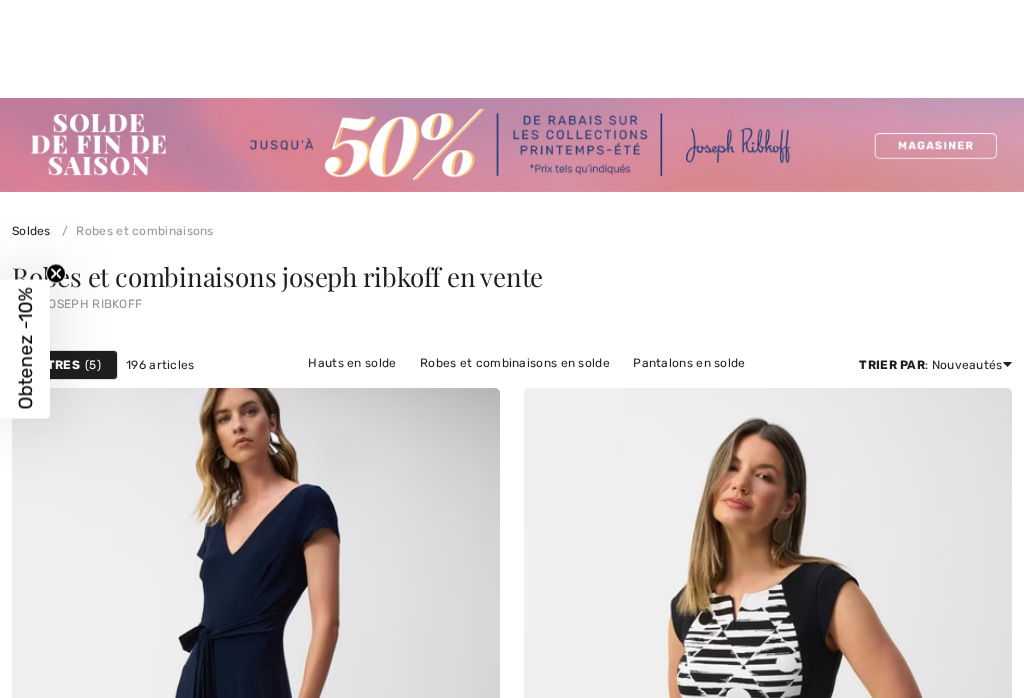 checkbox on "true" 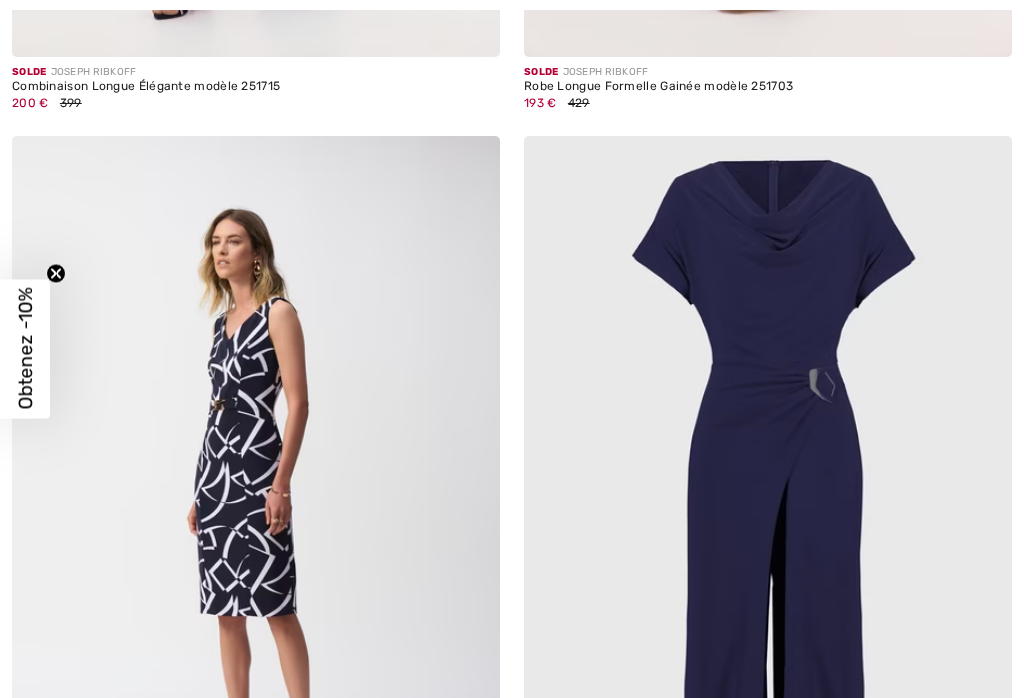 scroll, scrollTop: 7845, scrollLeft: 0, axis: vertical 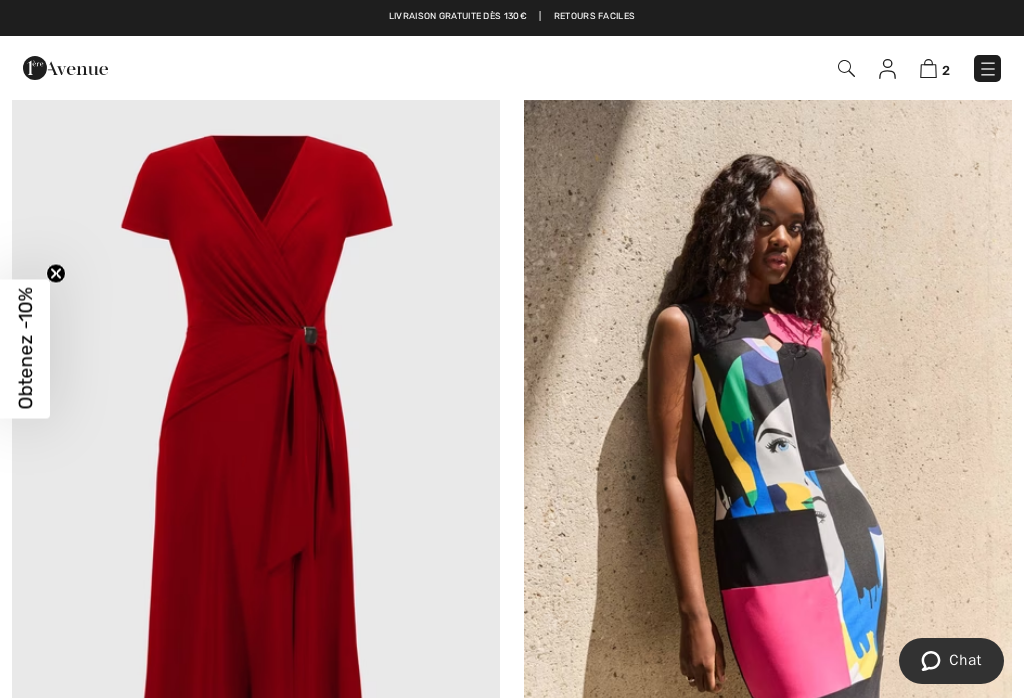 click at bounding box center (256, 440) 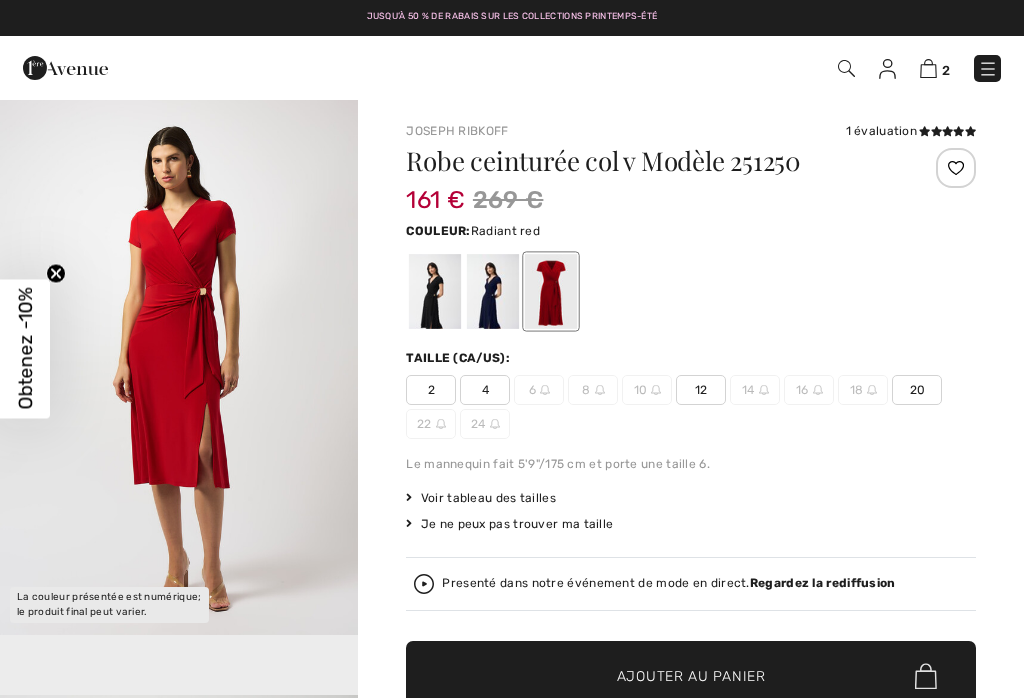 scroll, scrollTop: 0, scrollLeft: 0, axis: both 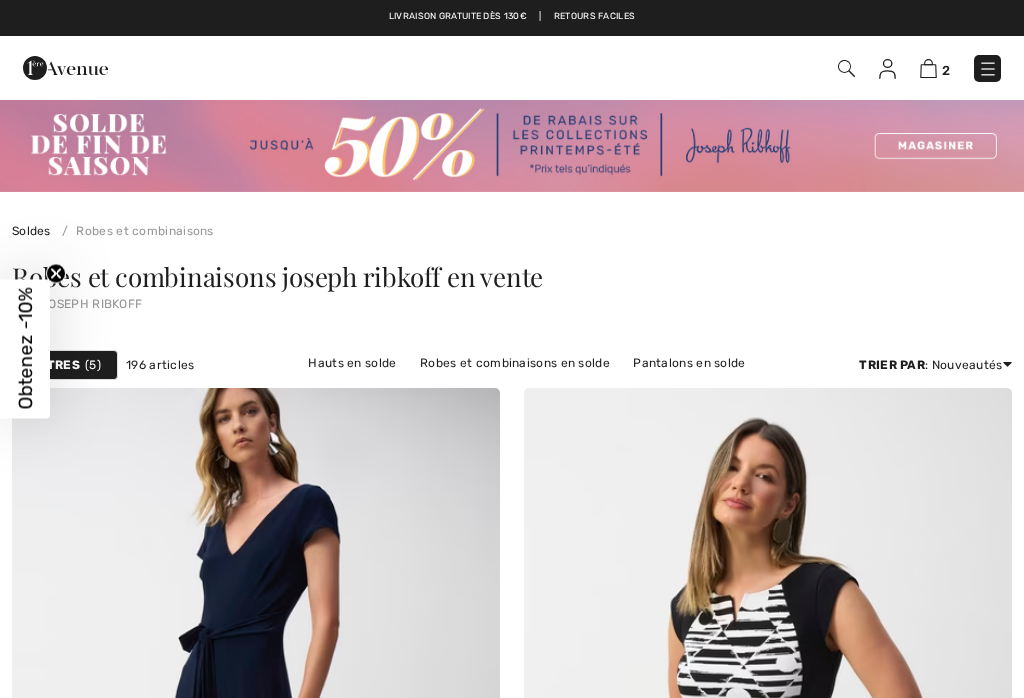 checkbox on "true" 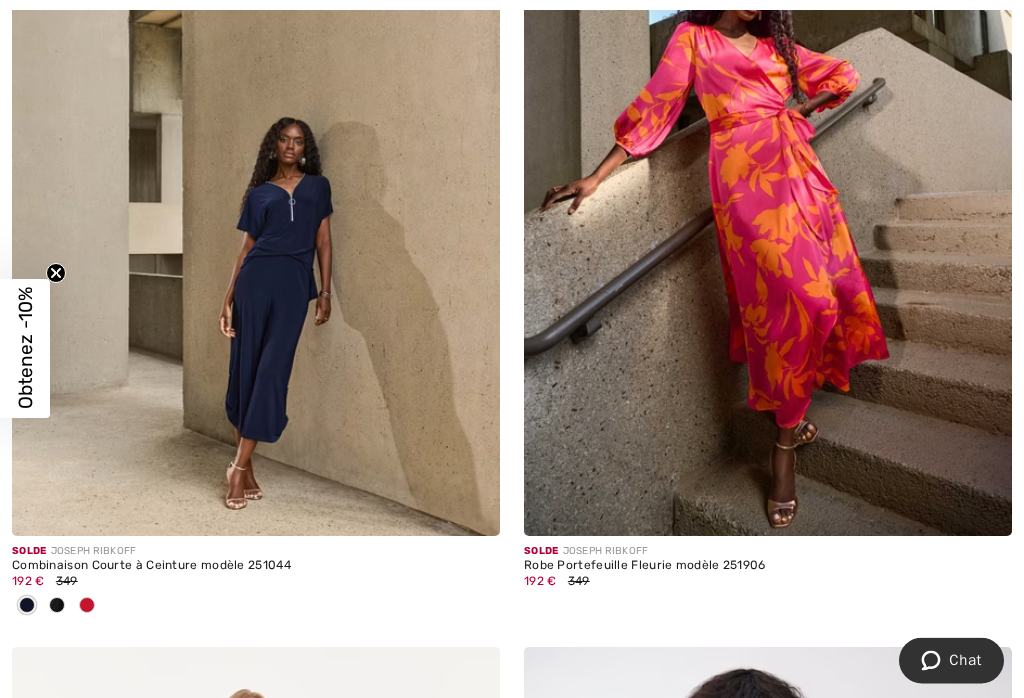 scroll, scrollTop: 10583, scrollLeft: 0, axis: vertical 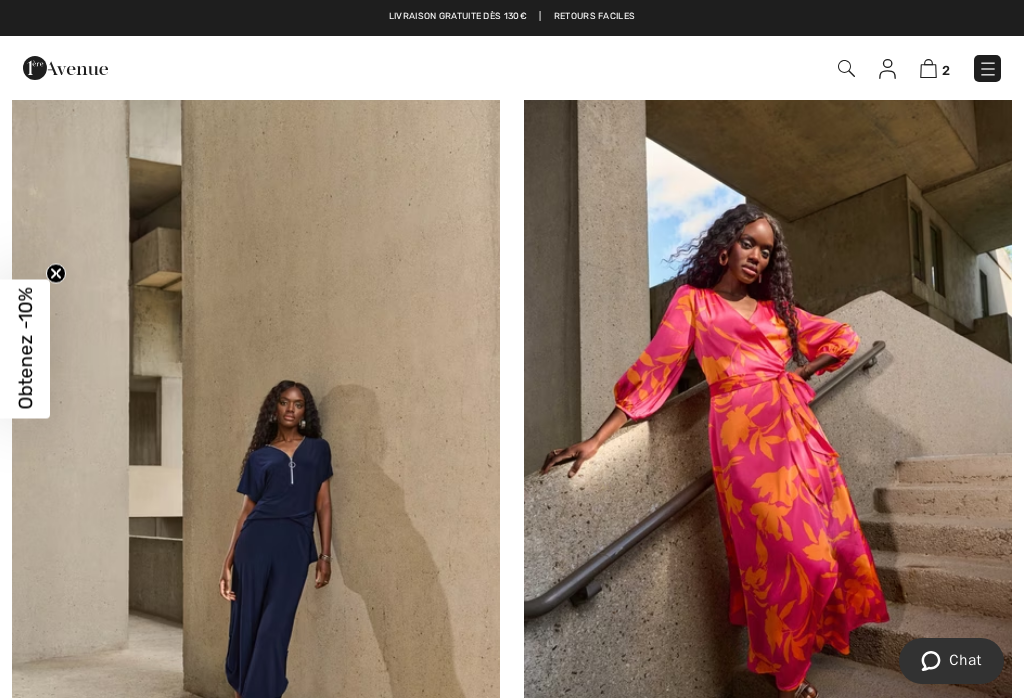 click at bounding box center (768, 433) 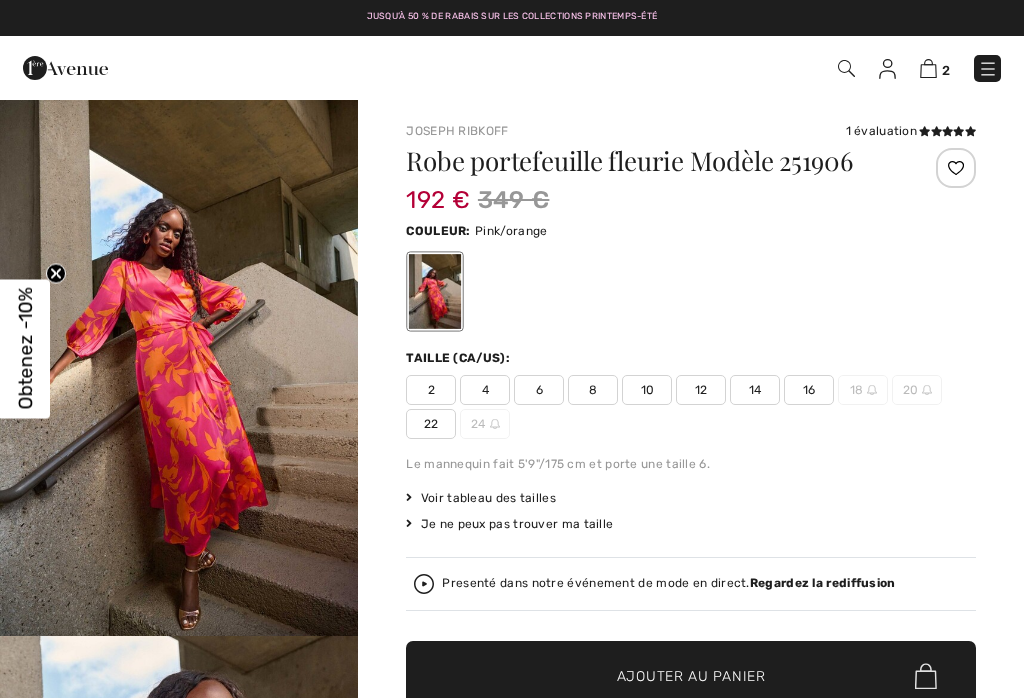 scroll, scrollTop: 0, scrollLeft: 0, axis: both 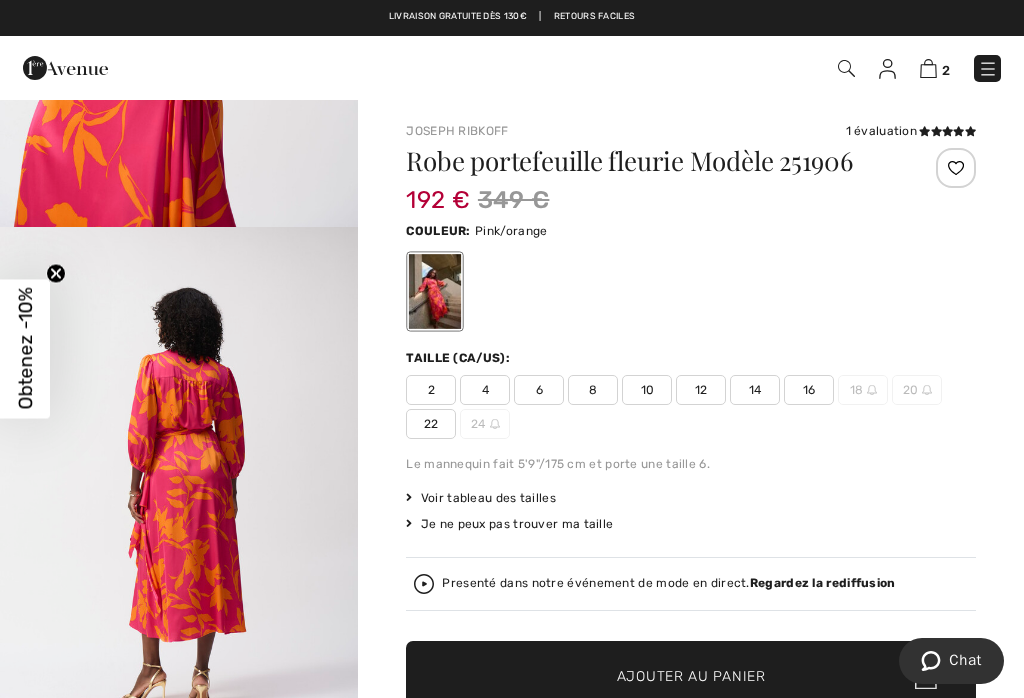 click on "22" at bounding box center [431, 424] 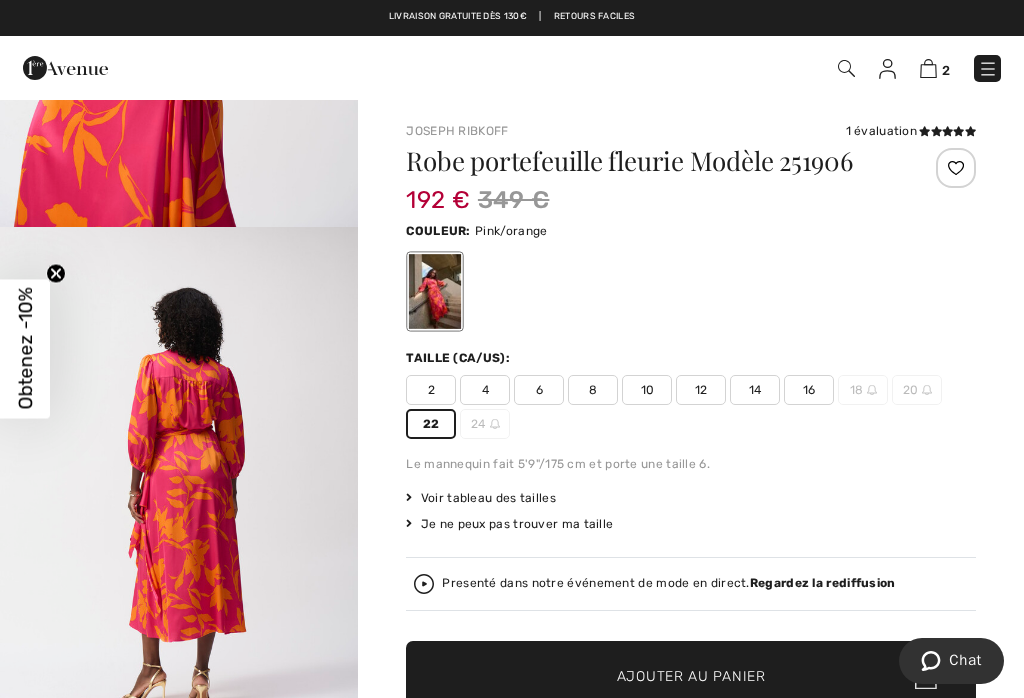 click on "Ajouter au panier" at bounding box center [691, 676] 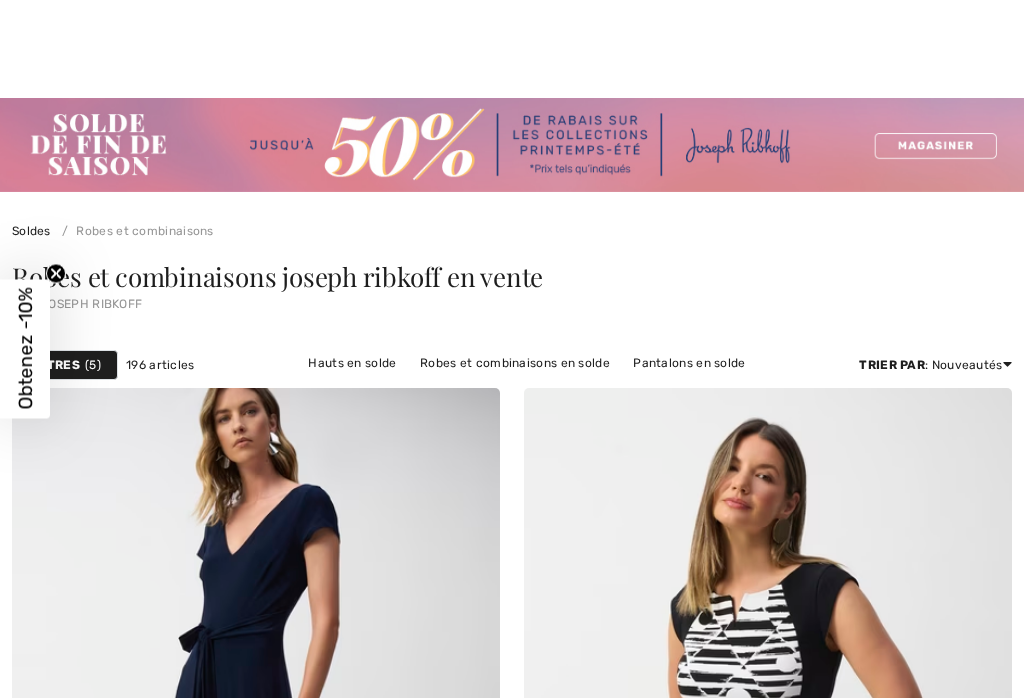 checkbox on "true" 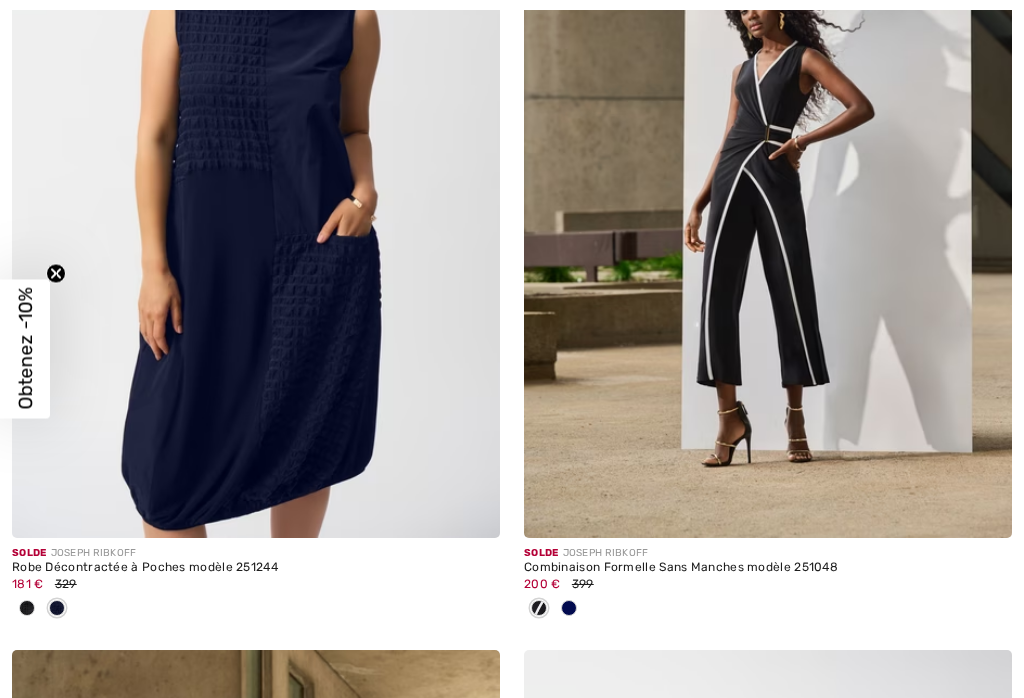 scroll, scrollTop: 0, scrollLeft: 0, axis: both 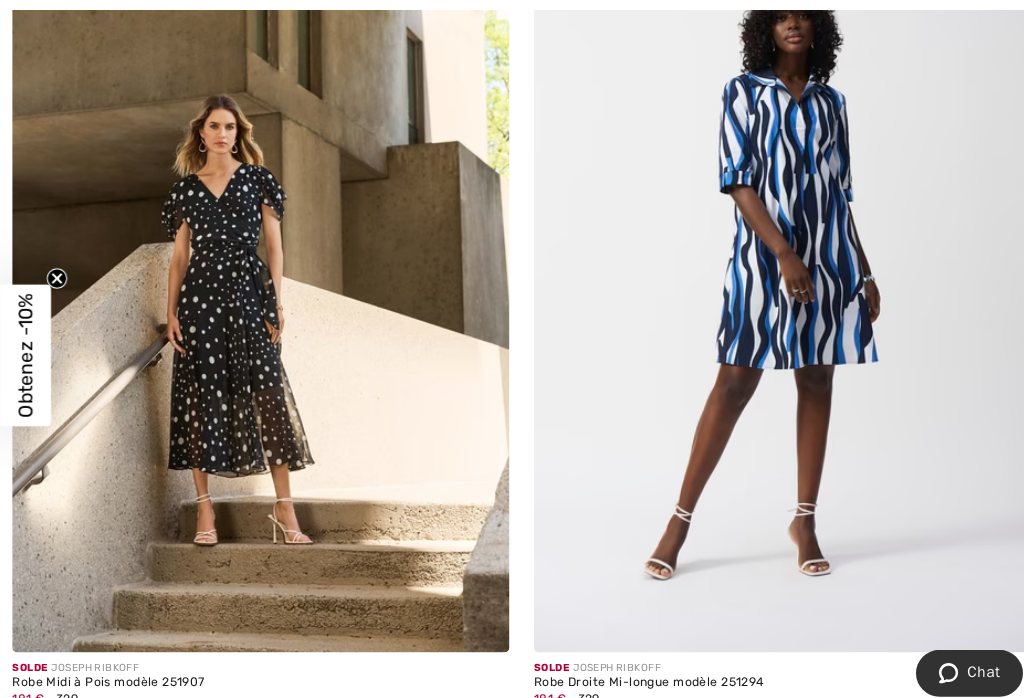 click at bounding box center (256, 275) 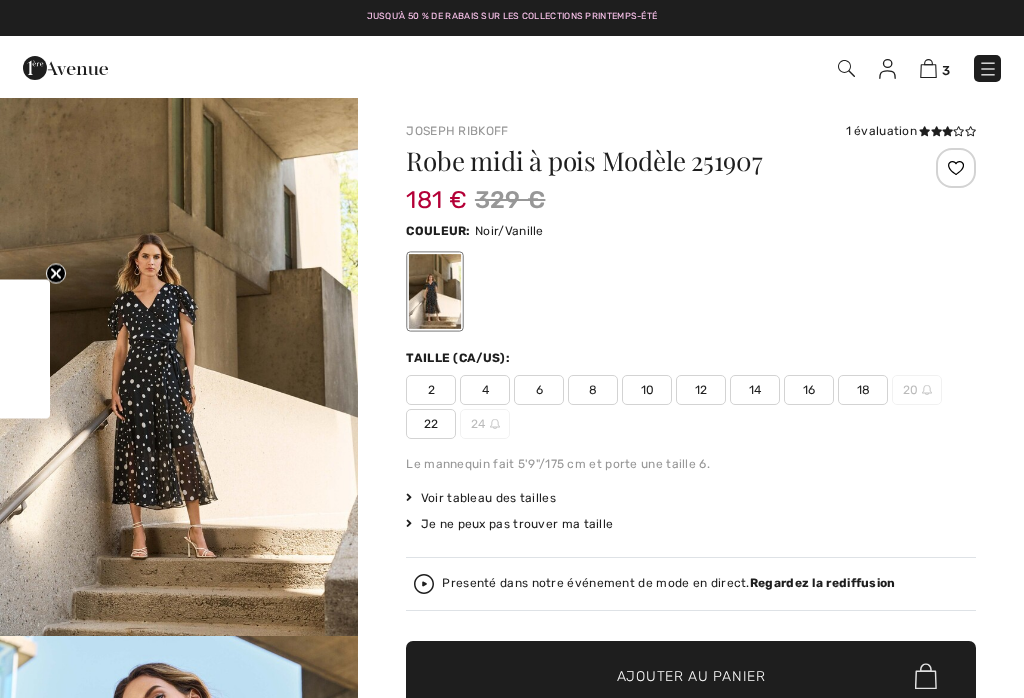 scroll, scrollTop: 0, scrollLeft: 0, axis: both 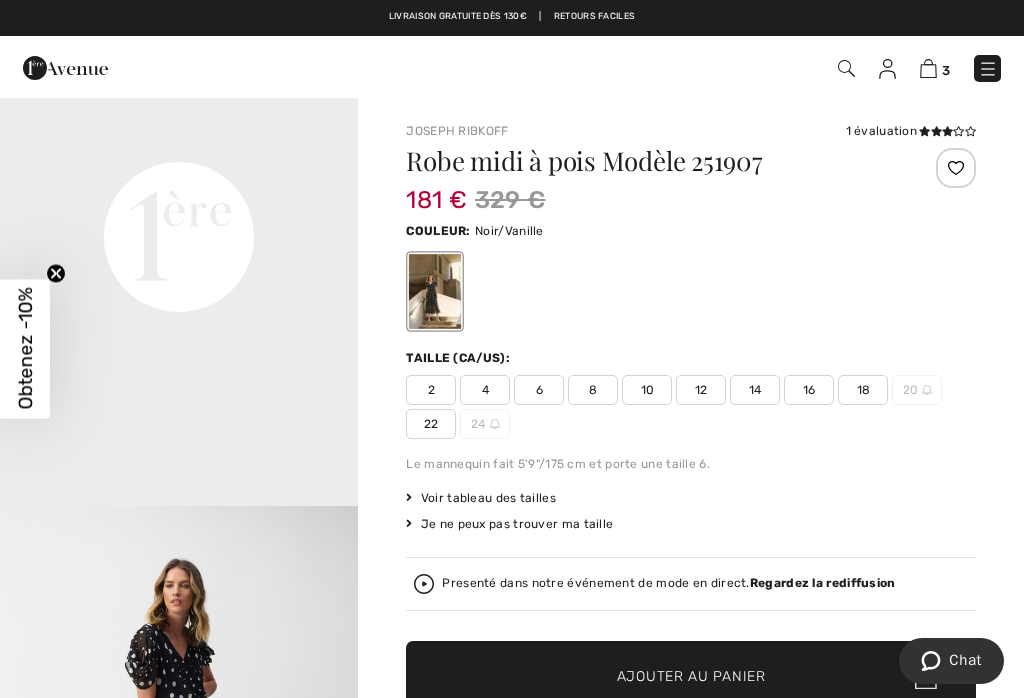 click on "Your browser does not support the video tag." at bounding box center (179, 57) 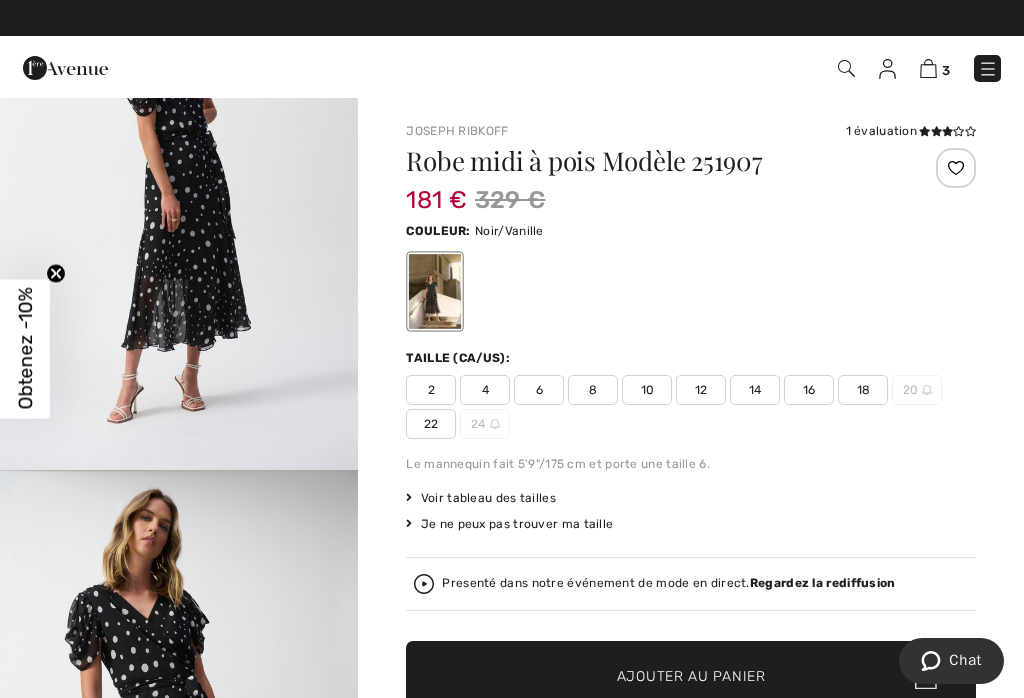 scroll, scrollTop: 1775, scrollLeft: 0, axis: vertical 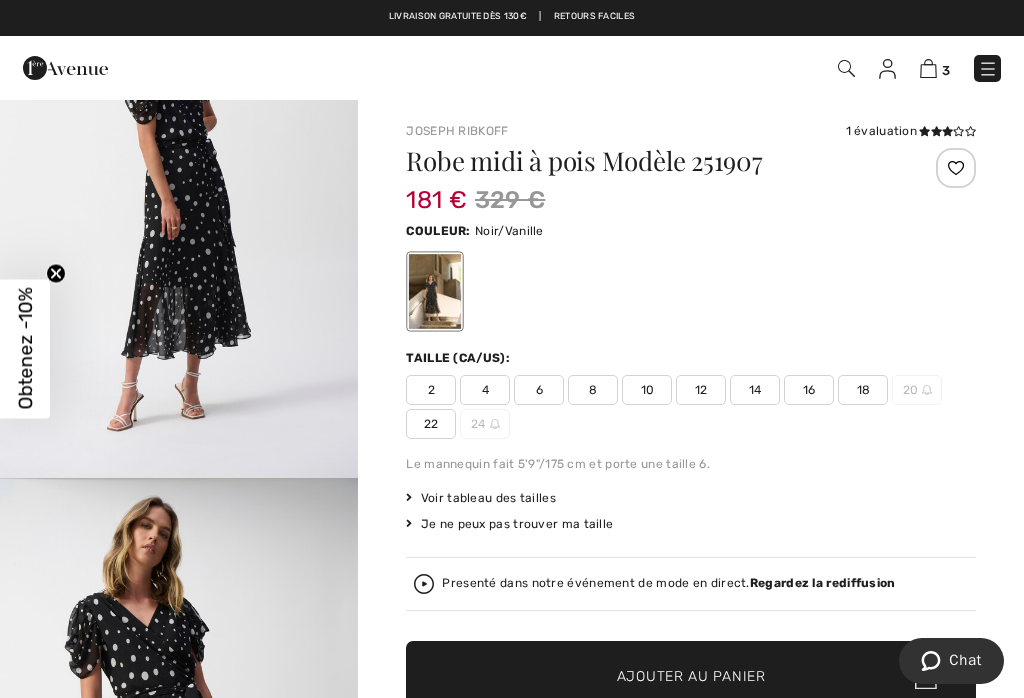 click on "22" at bounding box center [431, 424] 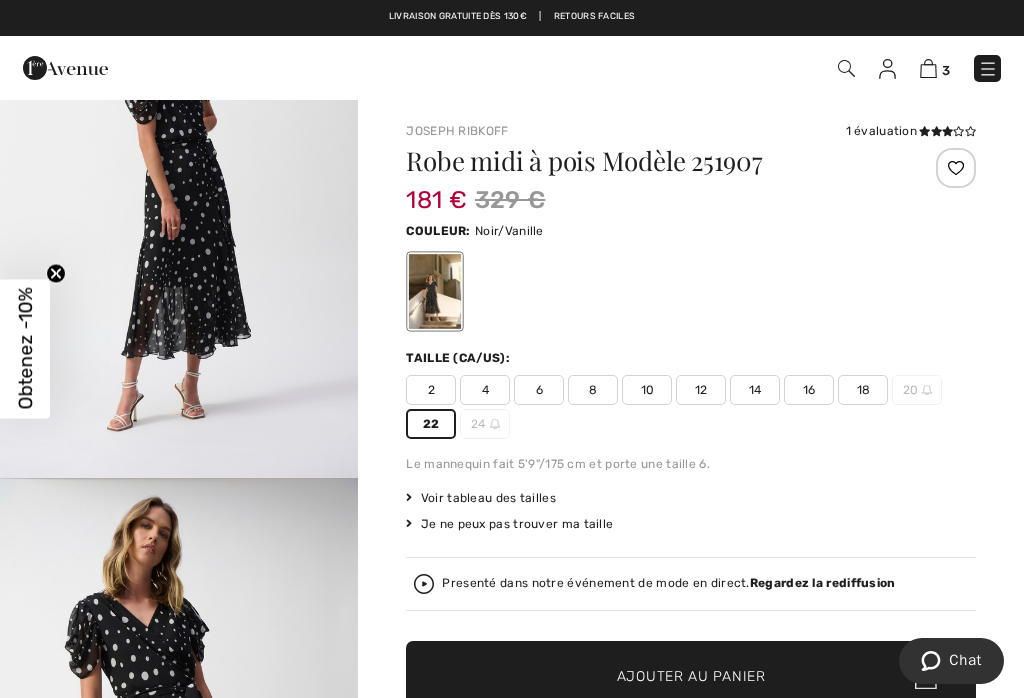 click on "✔ Ajouté au panier
Ajouter au panier" at bounding box center (691, 676) 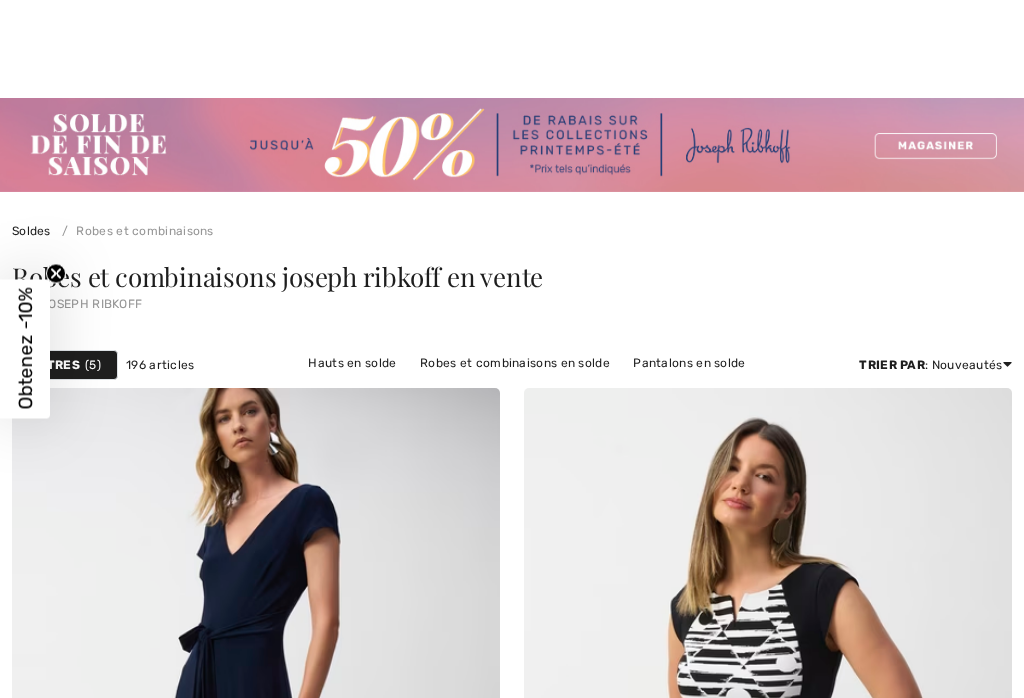 checkbox on "true" 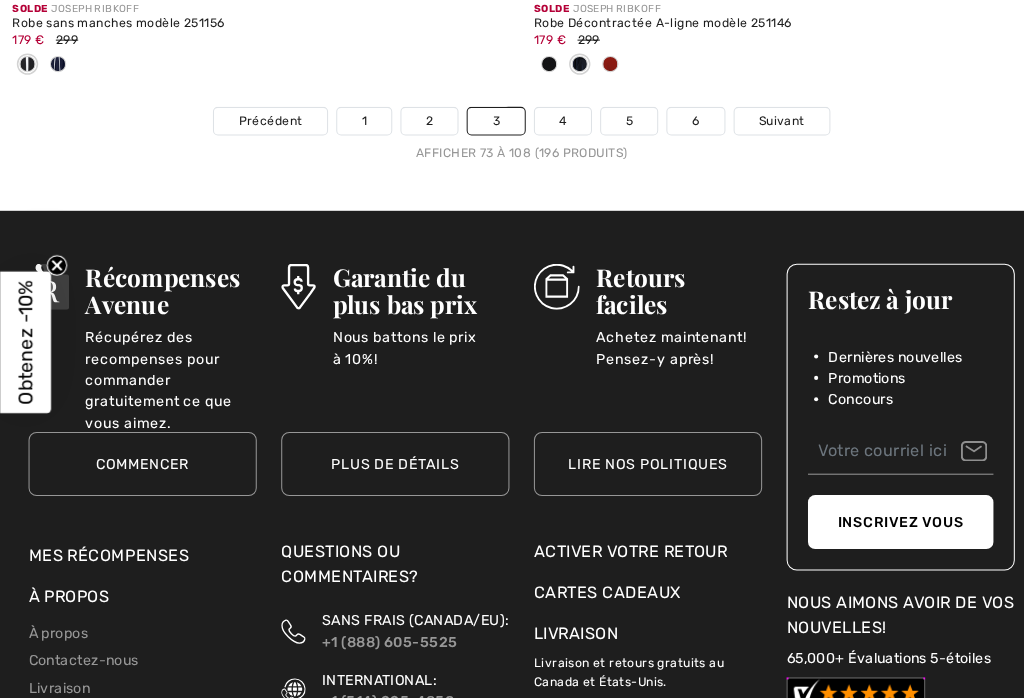 click on "Suivant" at bounding box center [767, 132] 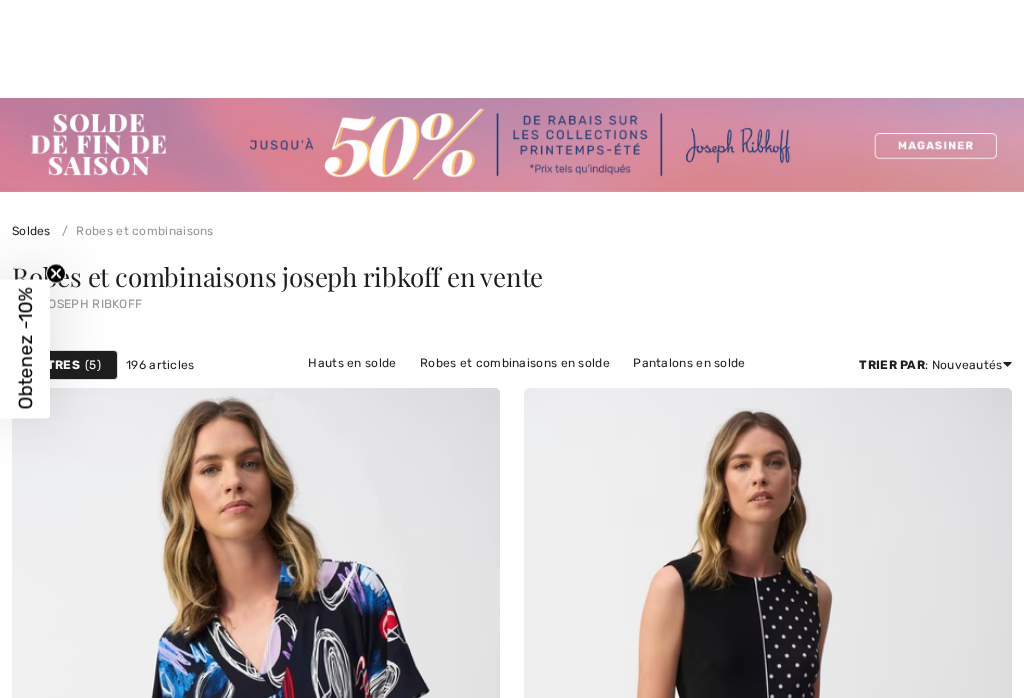 checkbox on "true" 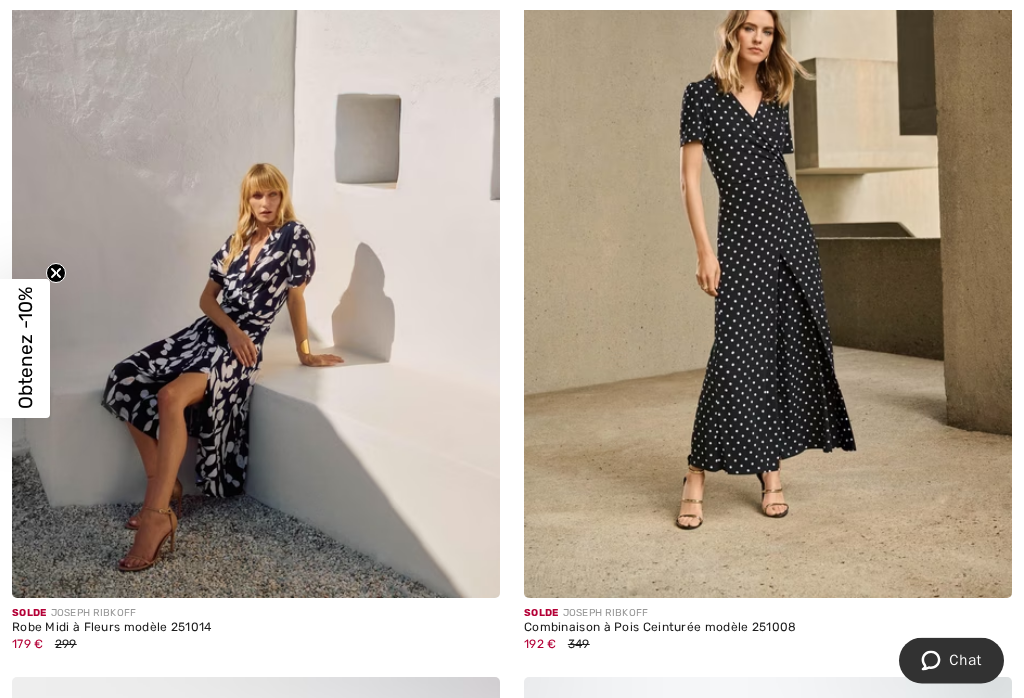 scroll, scrollTop: 2176, scrollLeft: 0, axis: vertical 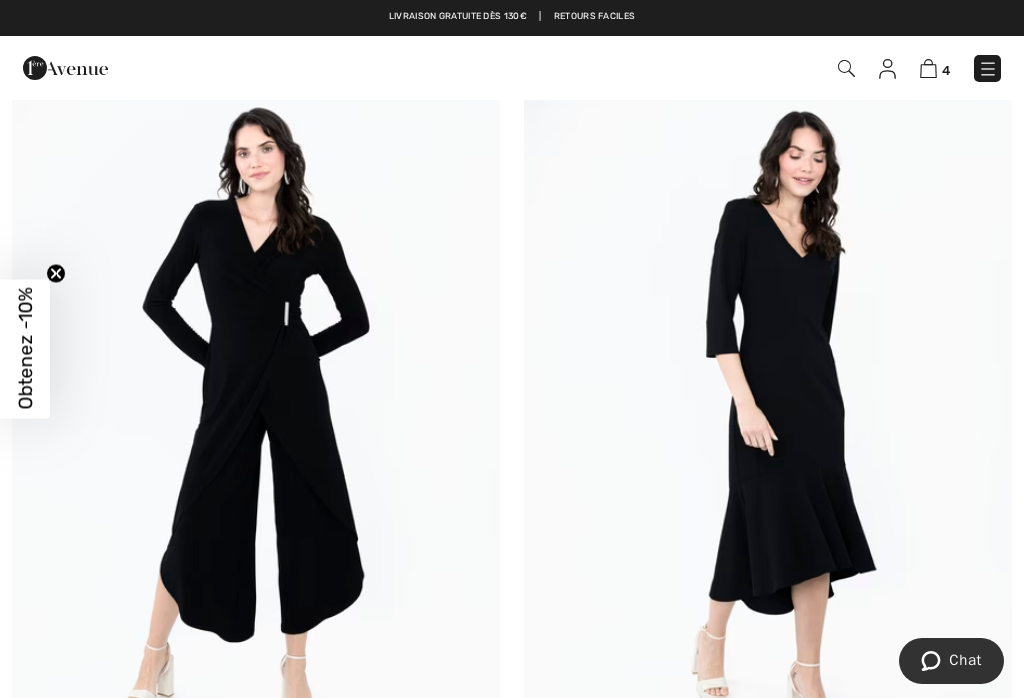 click at bounding box center [768, 418] 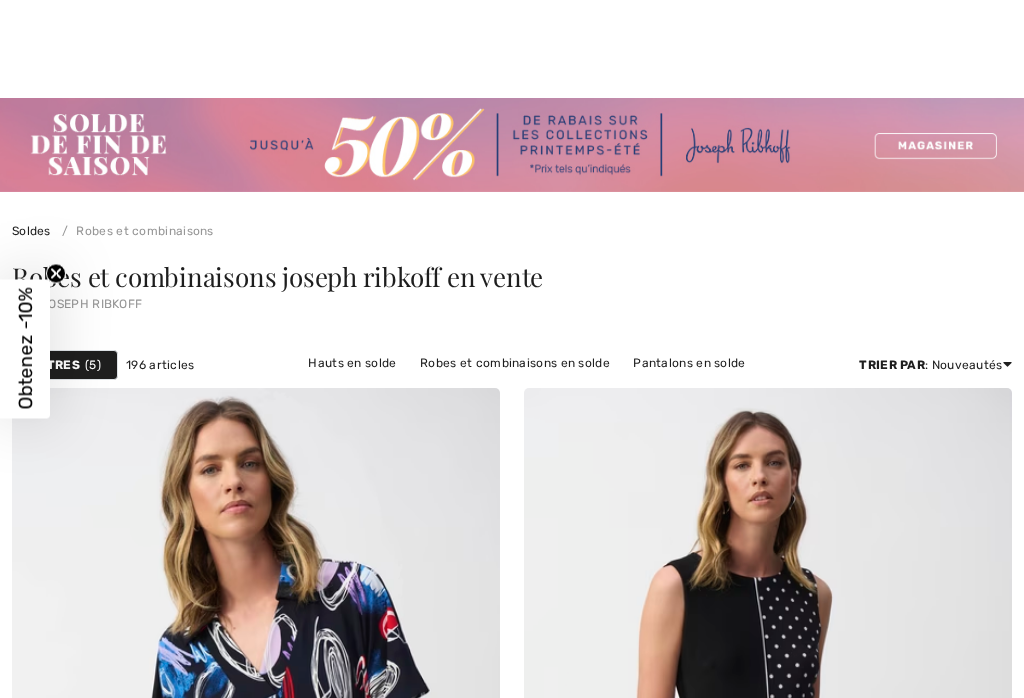 checkbox on "true" 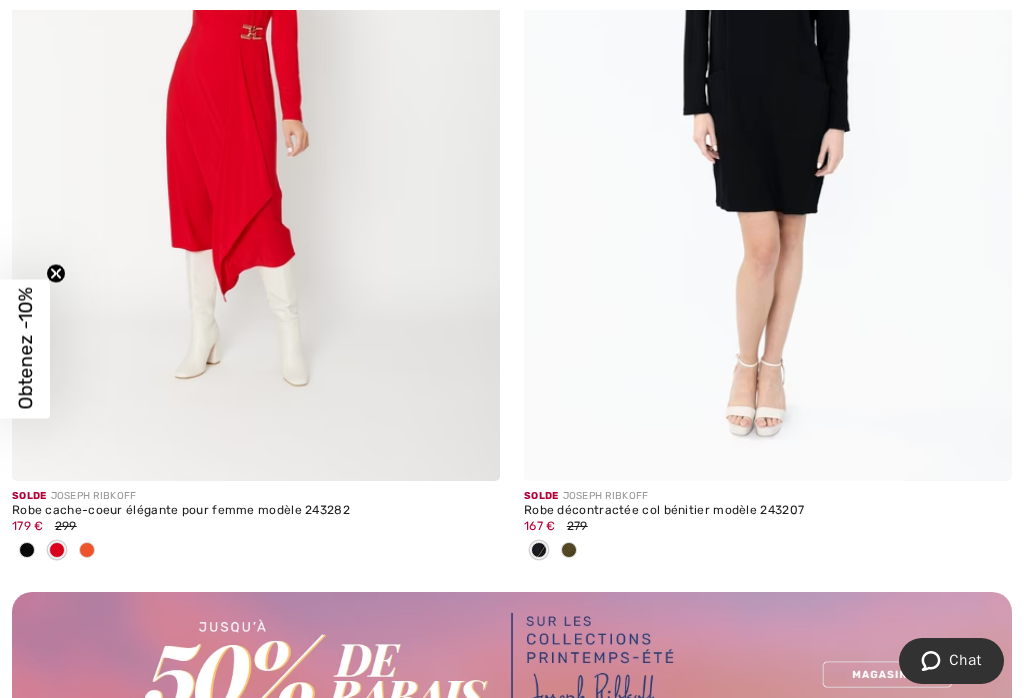 scroll, scrollTop: 0, scrollLeft: 0, axis: both 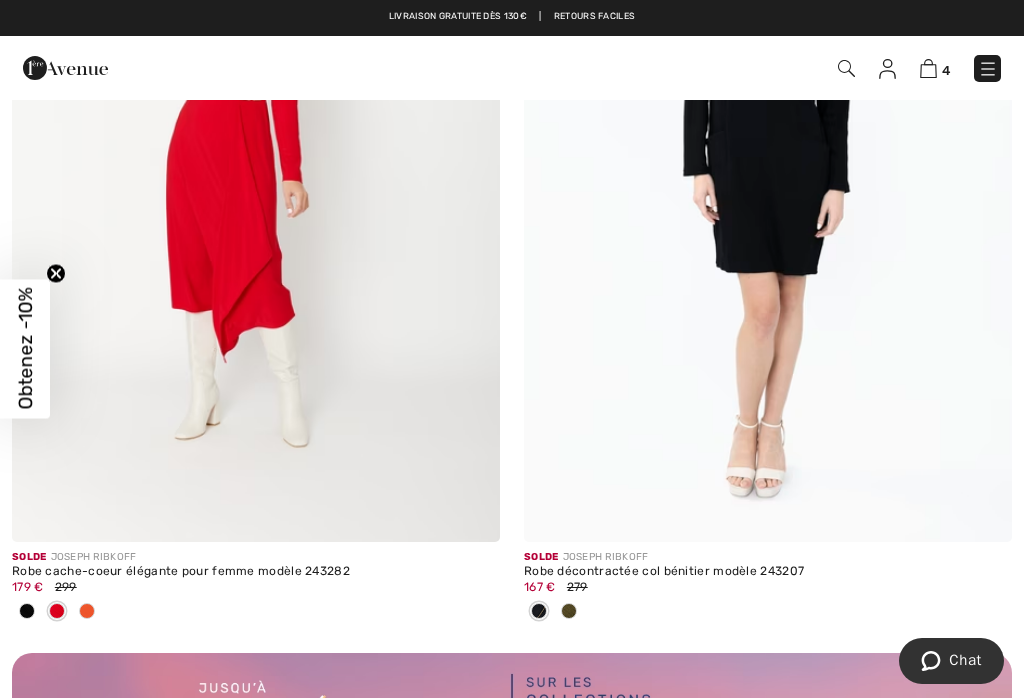 click at bounding box center [256, 176] 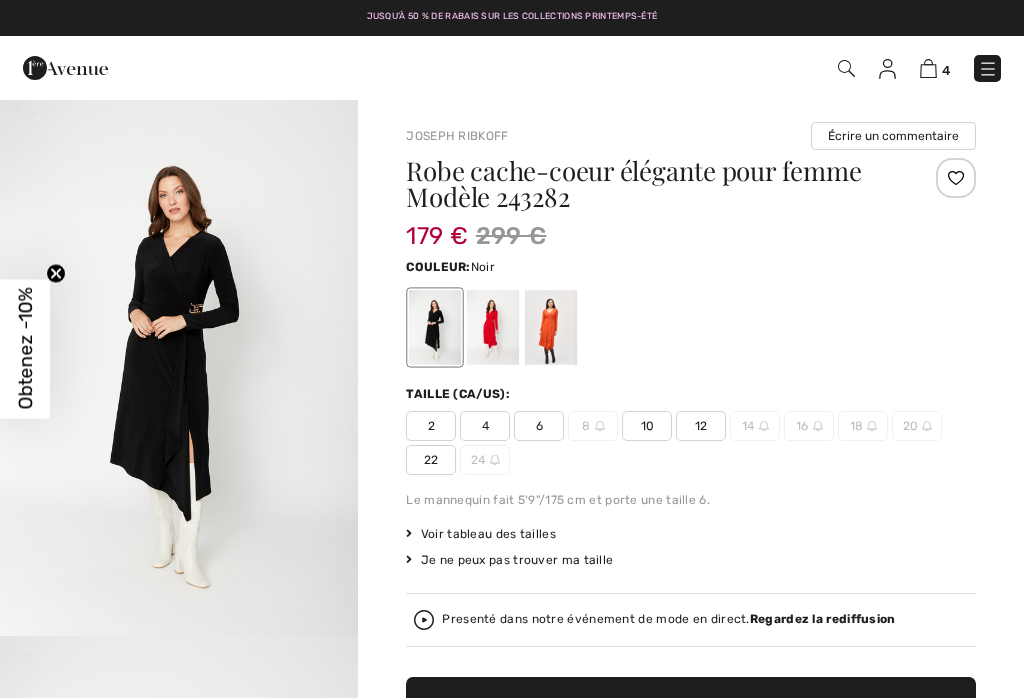checkbox on "true" 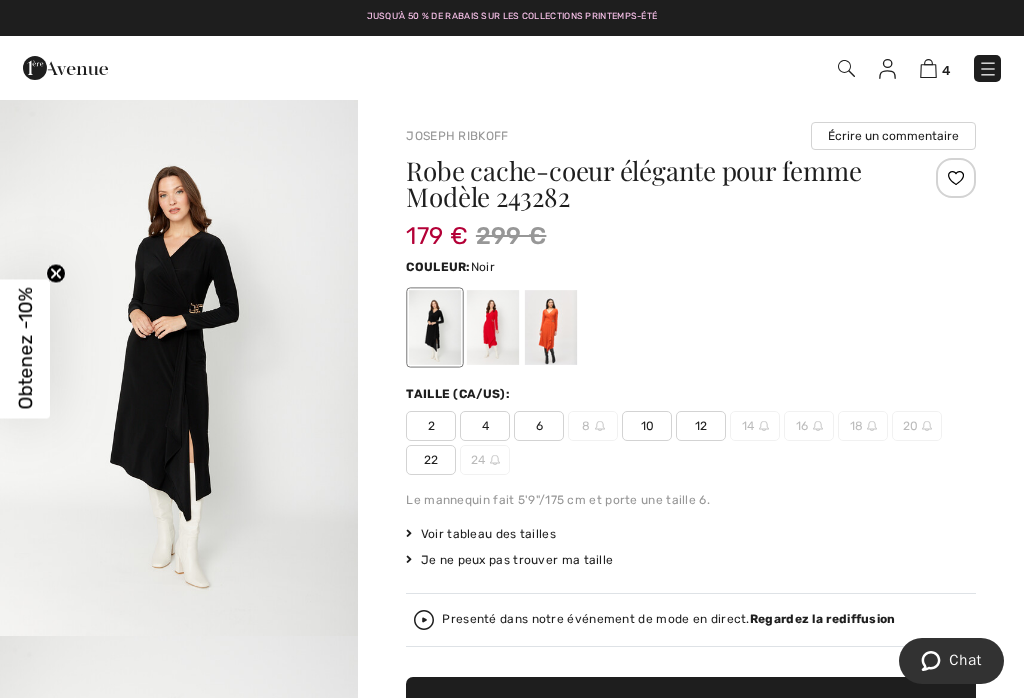 scroll, scrollTop: 0, scrollLeft: 0, axis: both 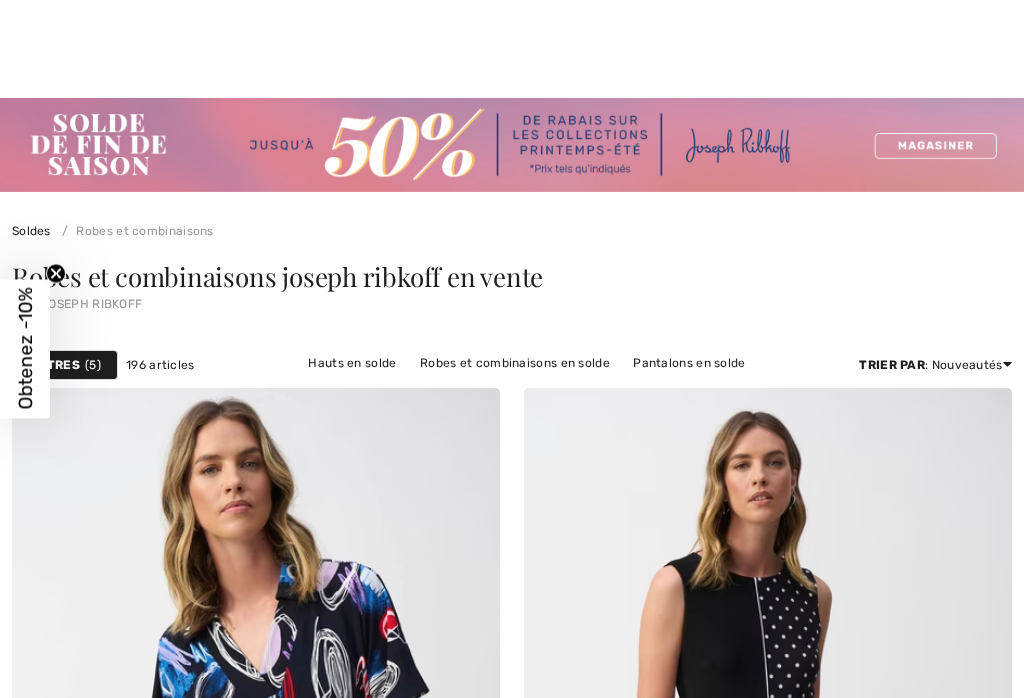 checkbox on "true" 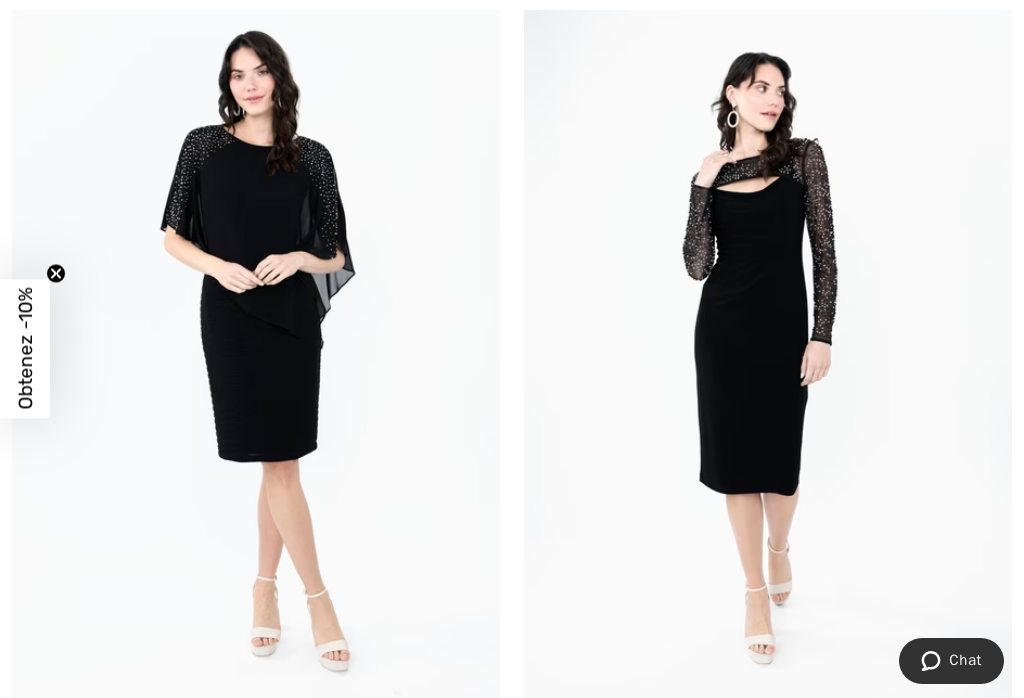 scroll, scrollTop: 0, scrollLeft: 0, axis: both 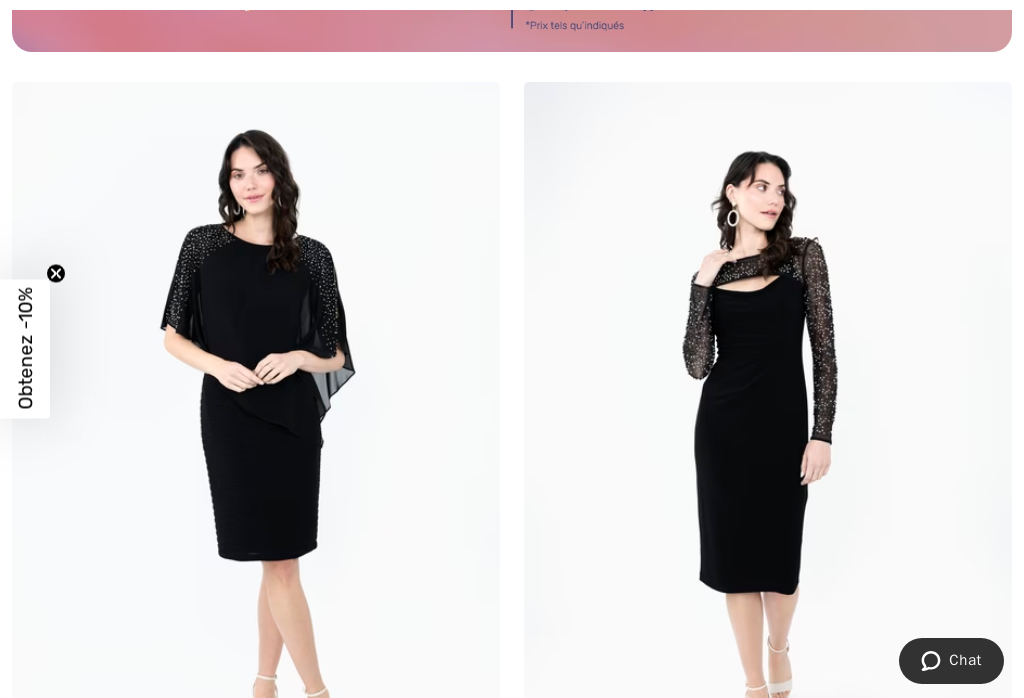 click at bounding box center [768, 448] 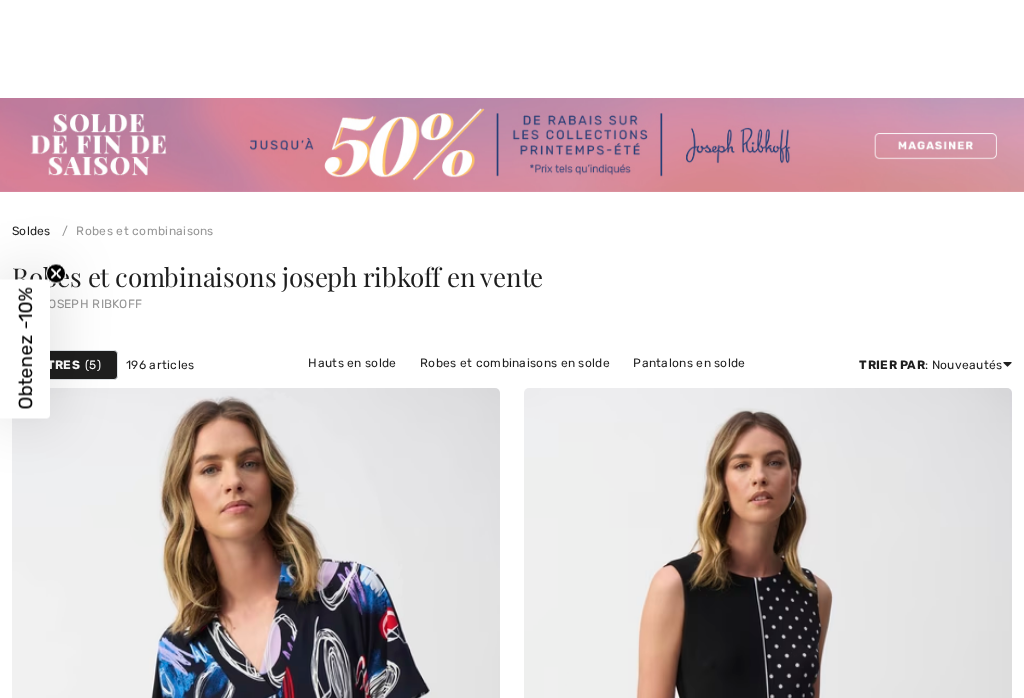 checkbox on "true" 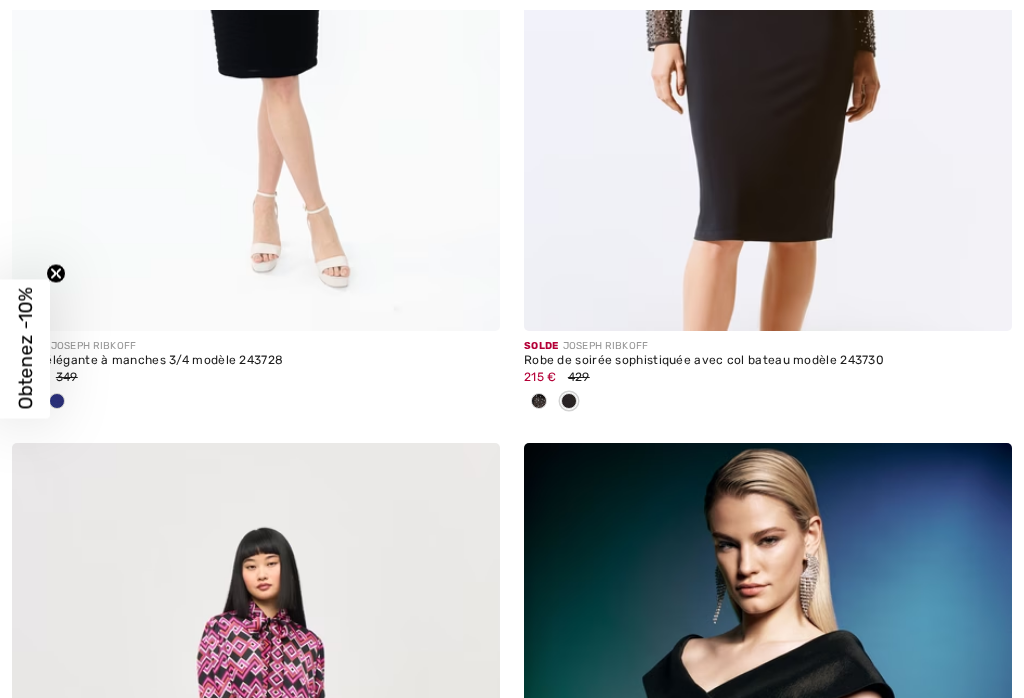click at bounding box center [569, 401] 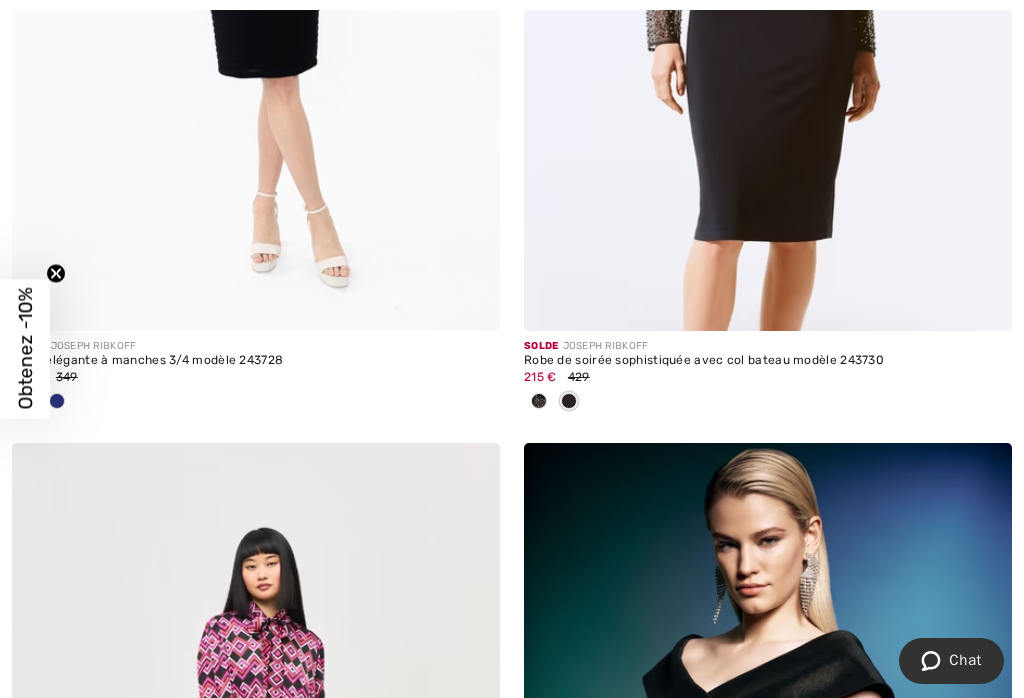 scroll, scrollTop: 11174, scrollLeft: 0, axis: vertical 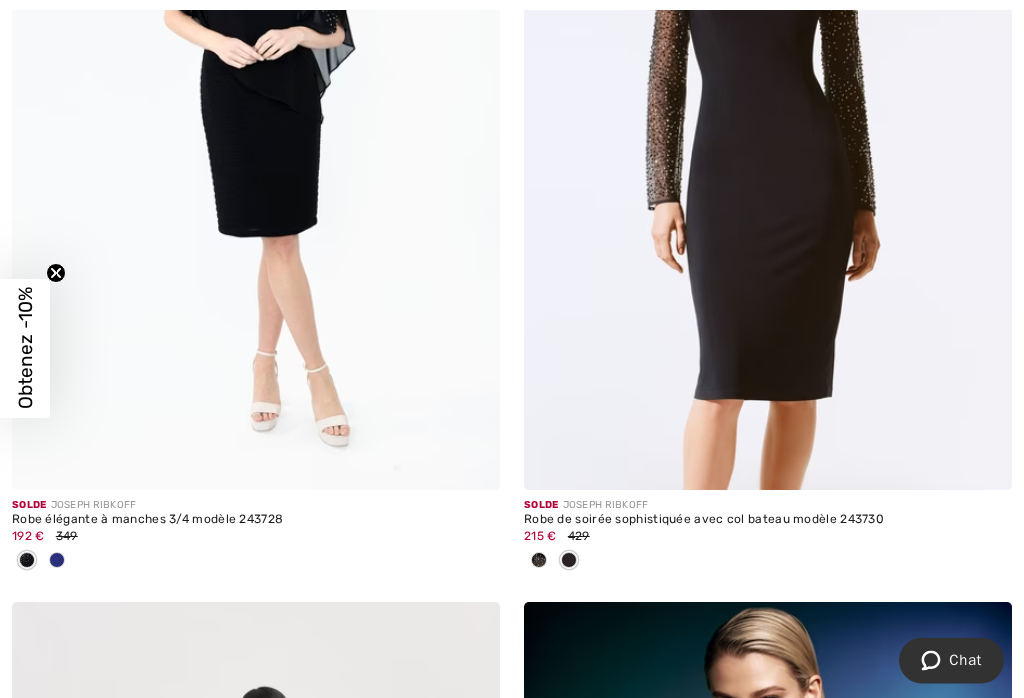click at bounding box center (768, 125) 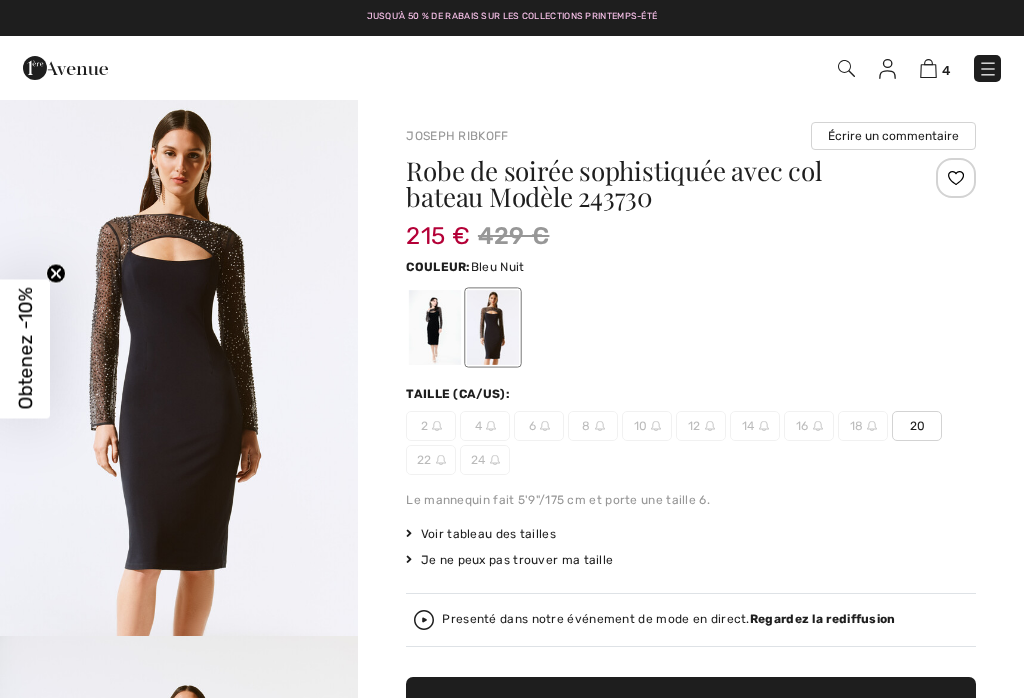 checkbox on "true" 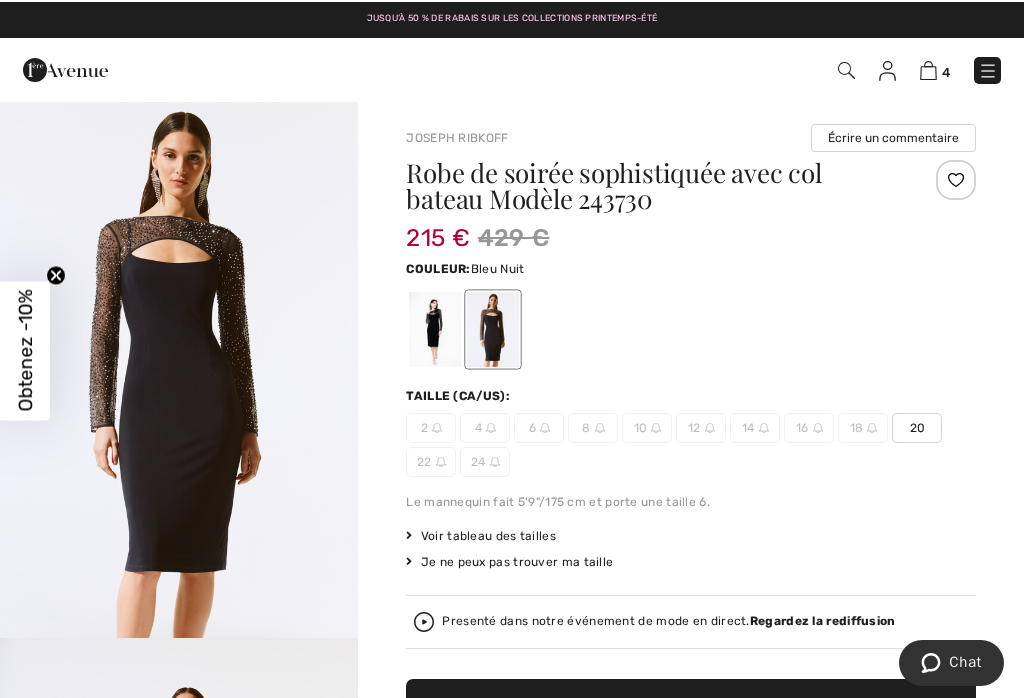 scroll, scrollTop: 0, scrollLeft: 0, axis: both 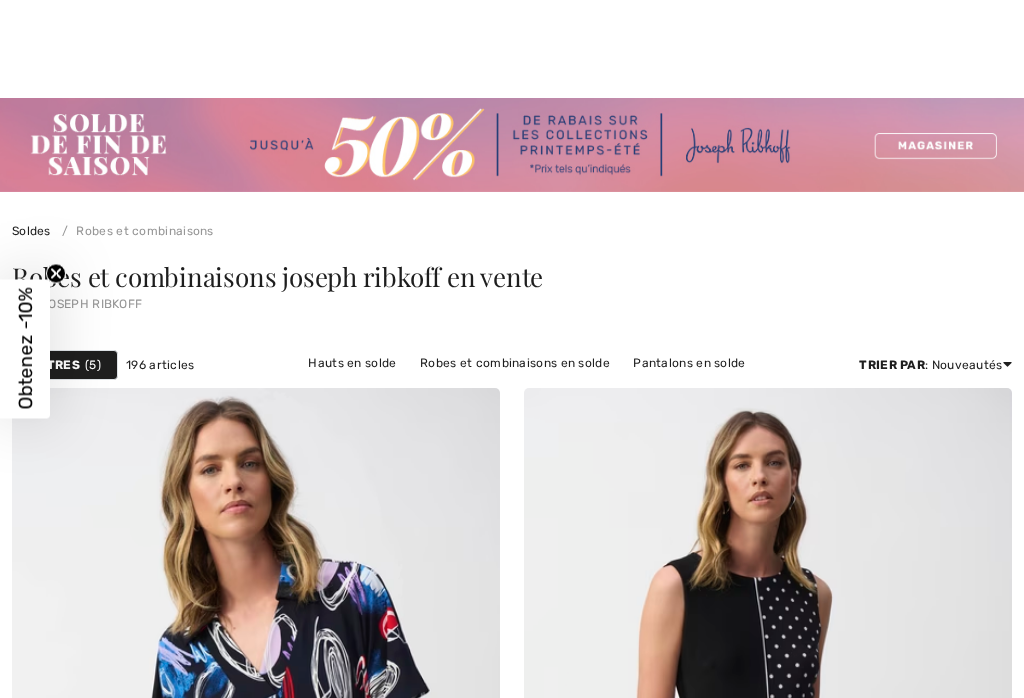 checkbox on "true" 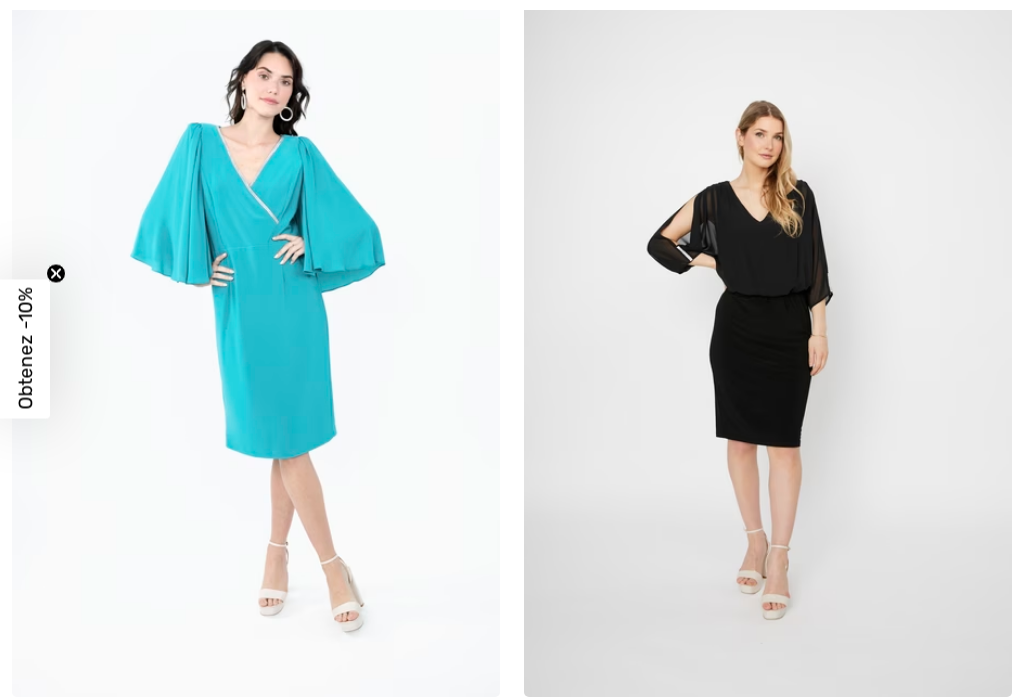 scroll, scrollTop: 14117, scrollLeft: 0, axis: vertical 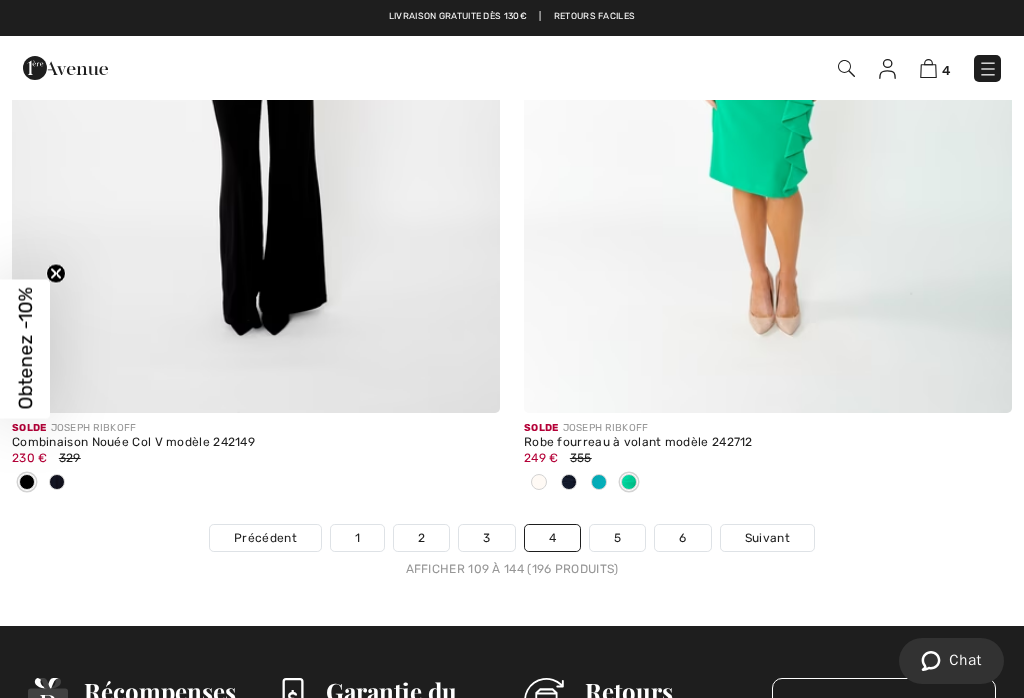 click on "Suivant" at bounding box center (767, 538) 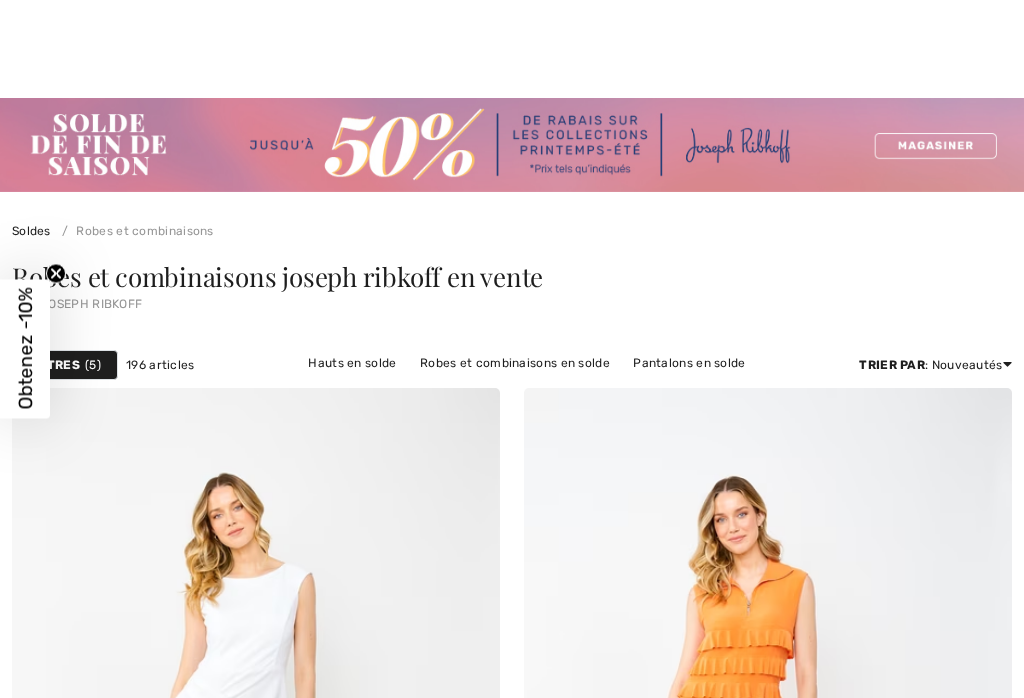 checkbox on "true" 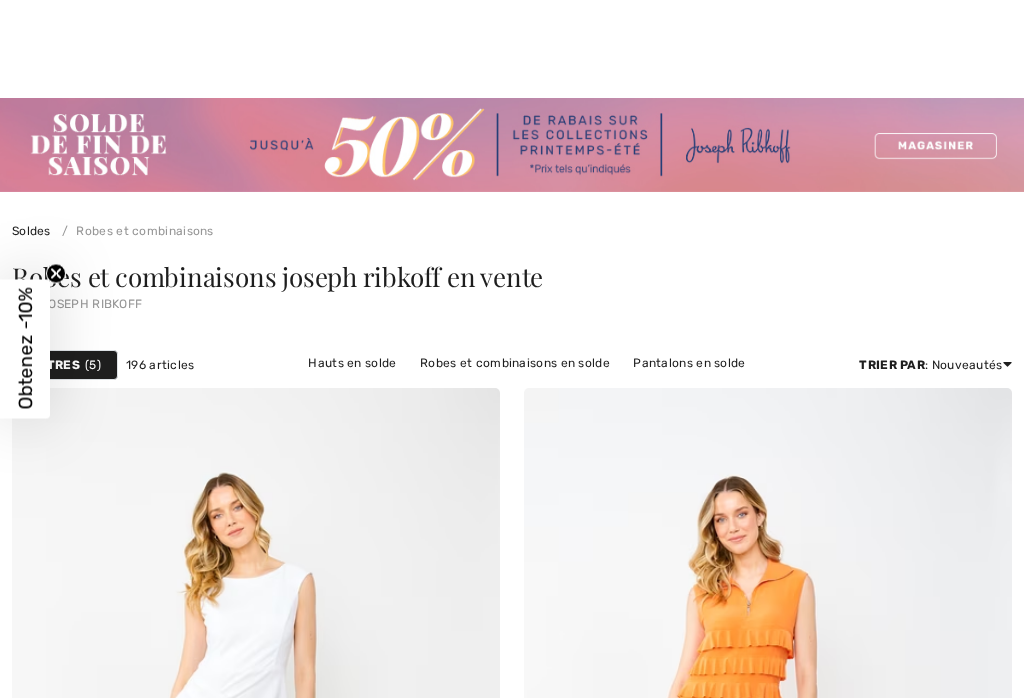 scroll, scrollTop: 2481, scrollLeft: 0, axis: vertical 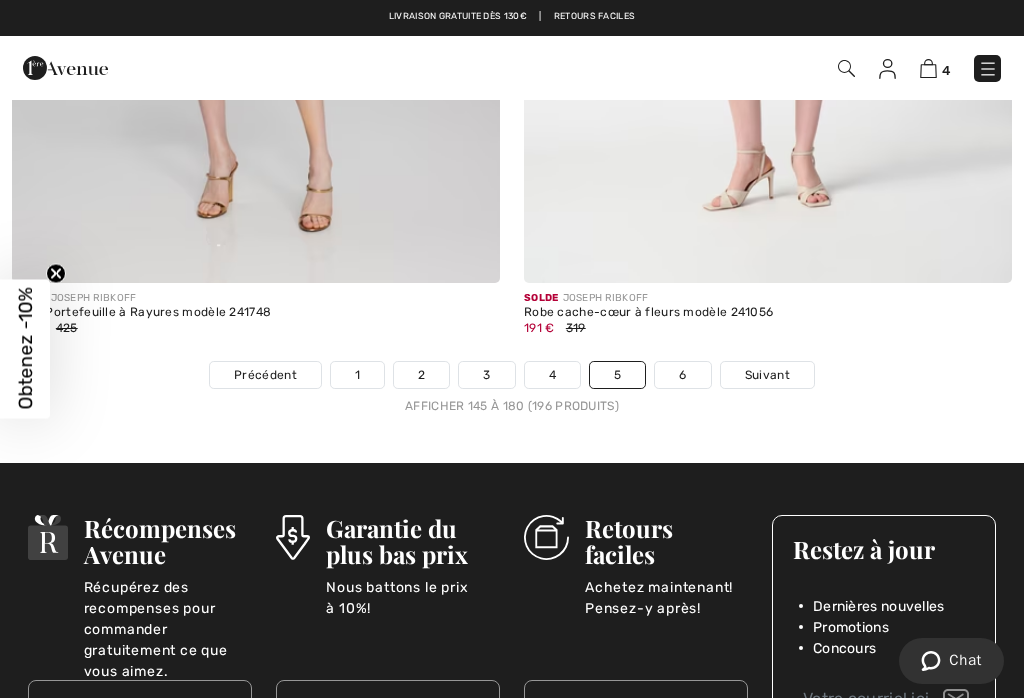 click on "Suivant" at bounding box center [767, 375] 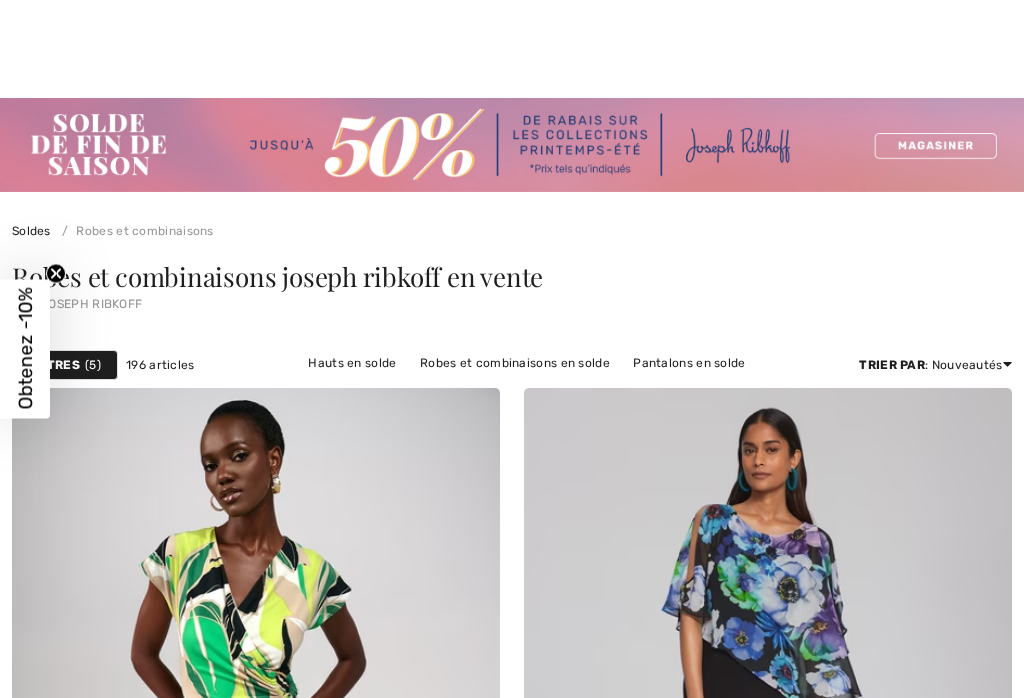checkbox on "true" 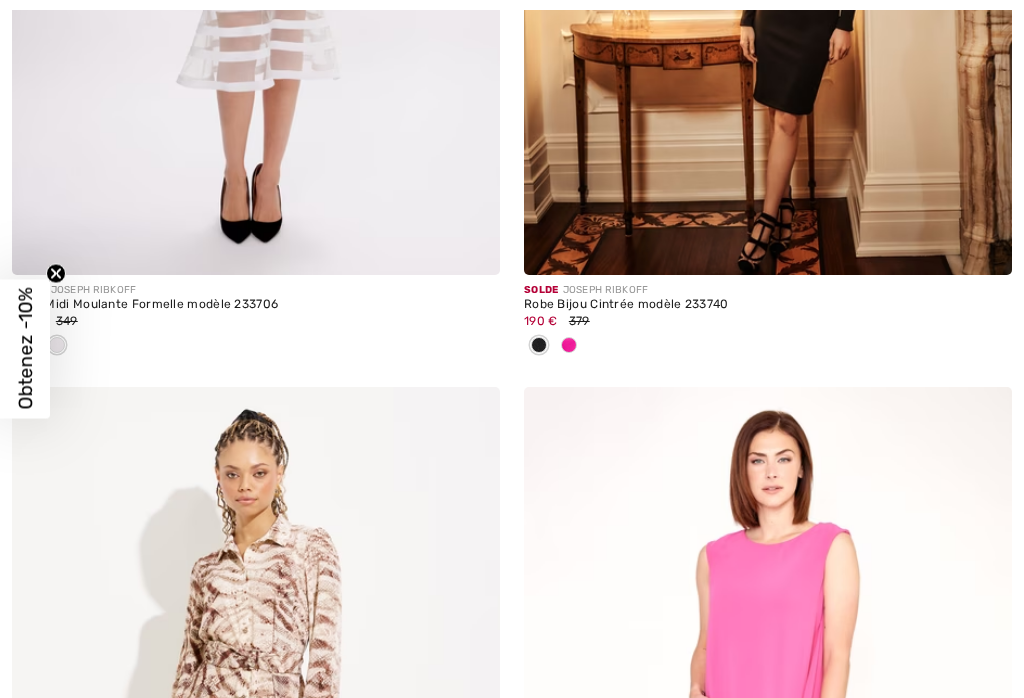 scroll, scrollTop: 3560, scrollLeft: 0, axis: vertical 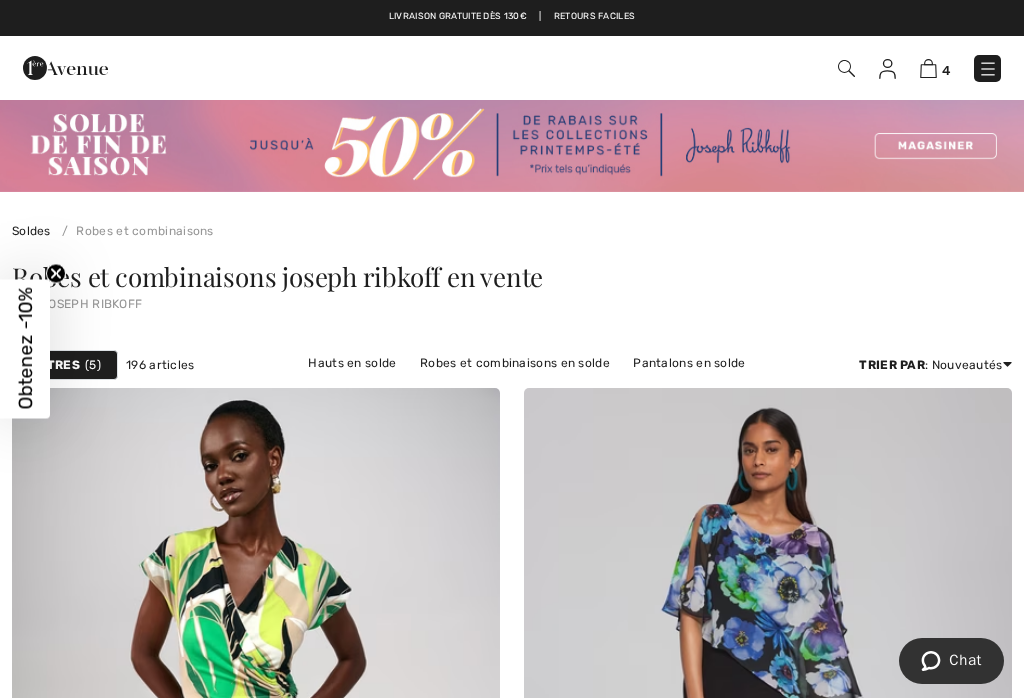 click on "4" at bounding box center (946, 70) 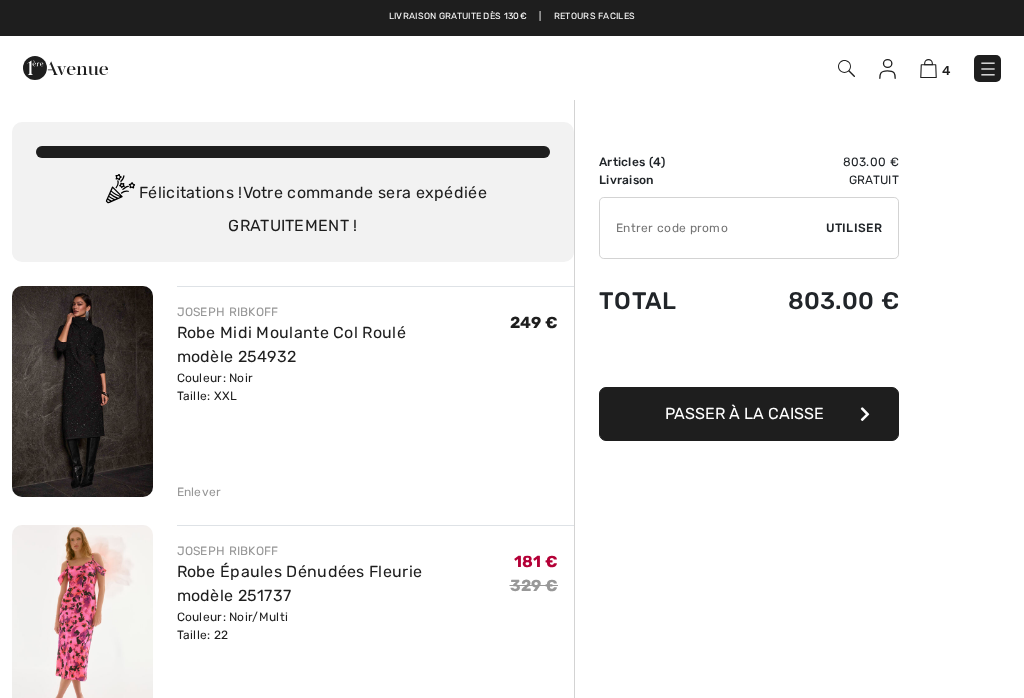 scroll, scrollTop: 0, scrollLeft: 0, axis: both 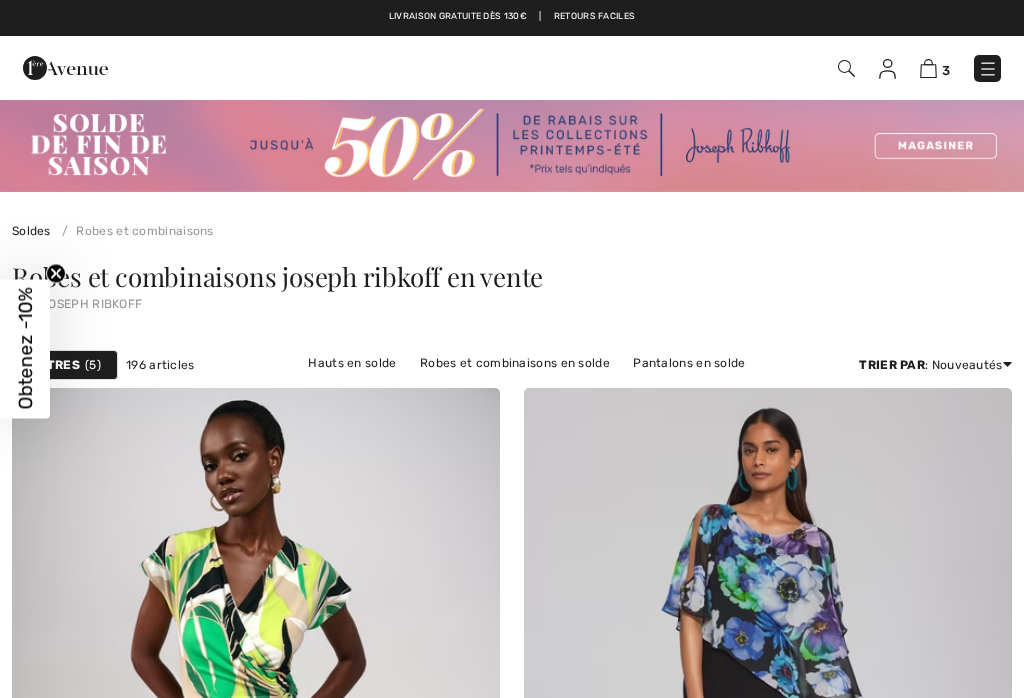 checkbox on "true" 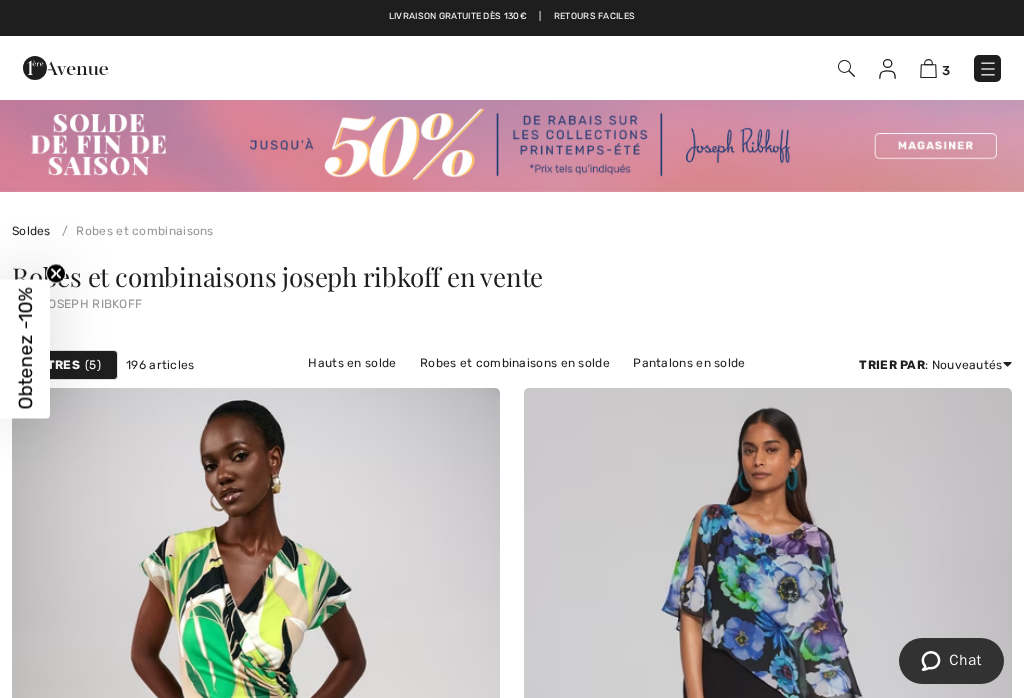 scroll, scrollTop: 0, scrollLeft: 0, axis: both 